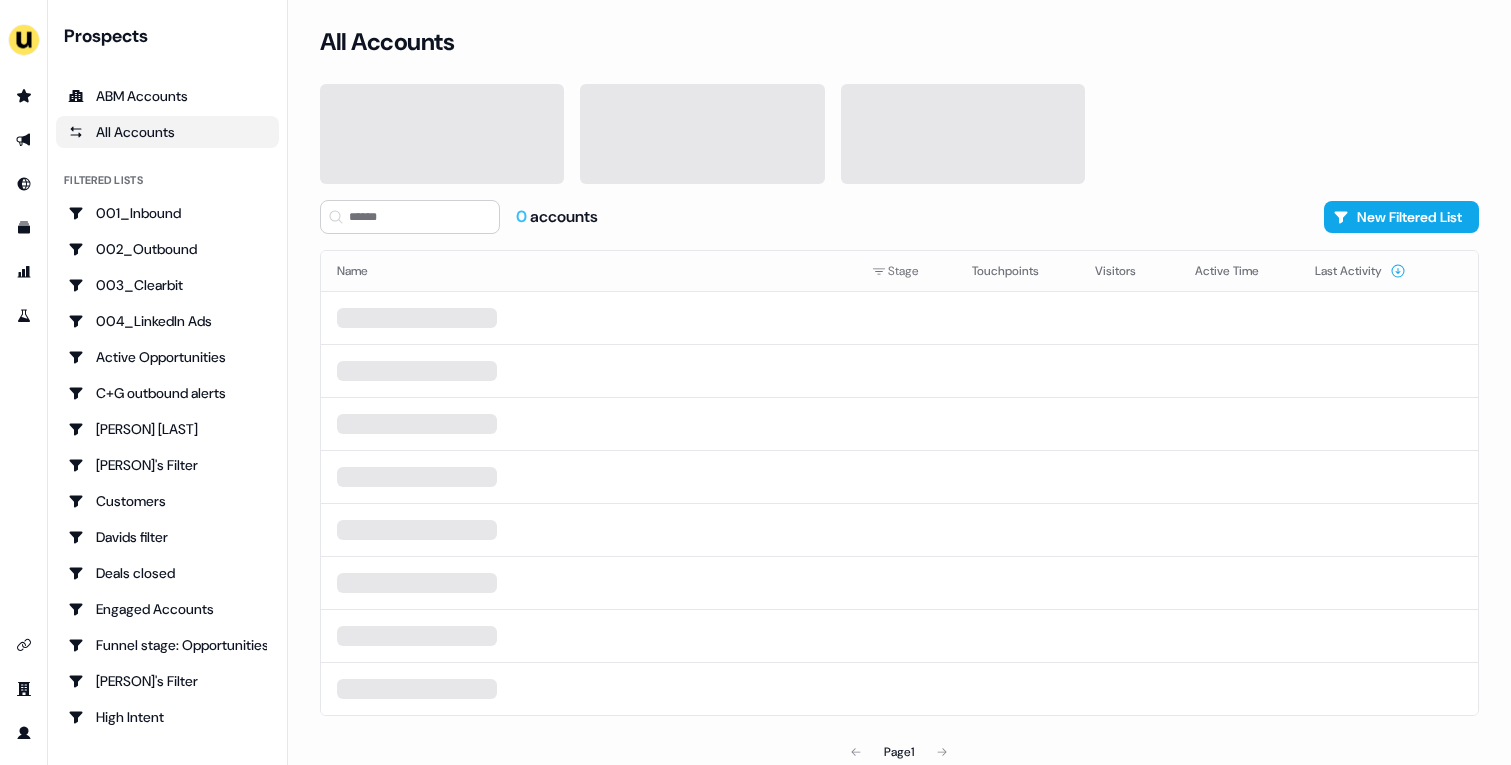 scroll, scrollTop: 0, scrollLeft: 0, axis: both 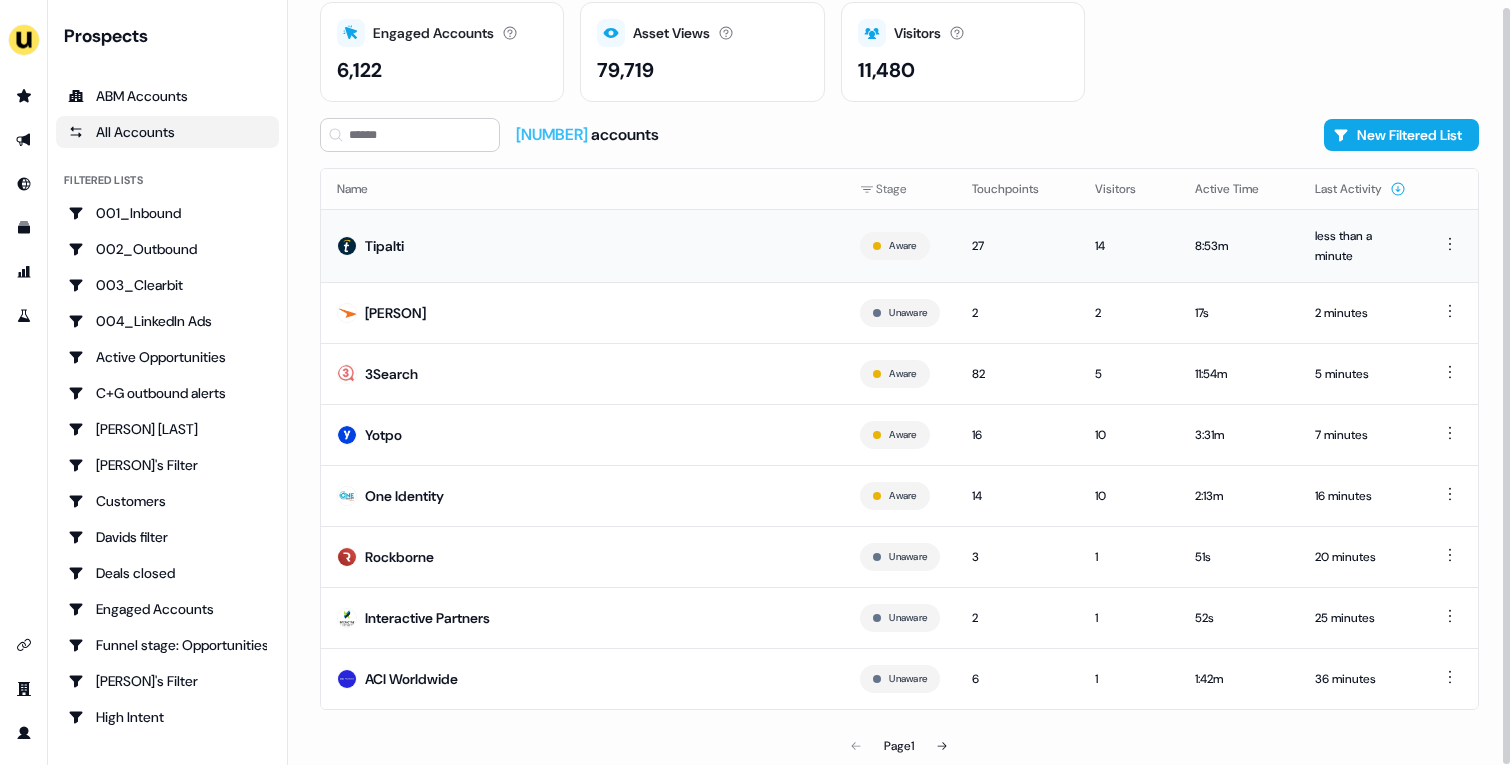 click on "Tipalti" at bounding box center (582, 245) 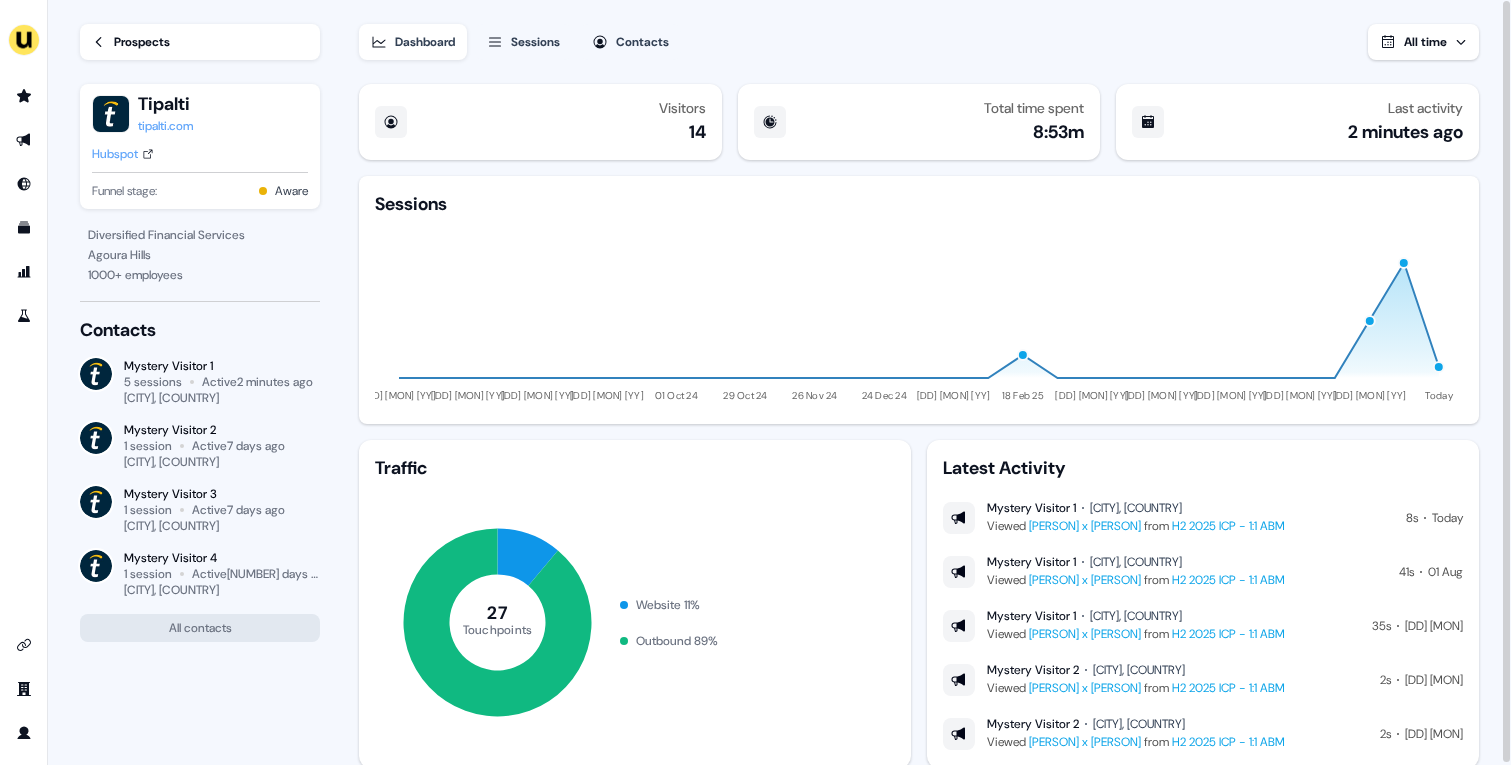 click on "Prospects" at bounding box center [142, 42] 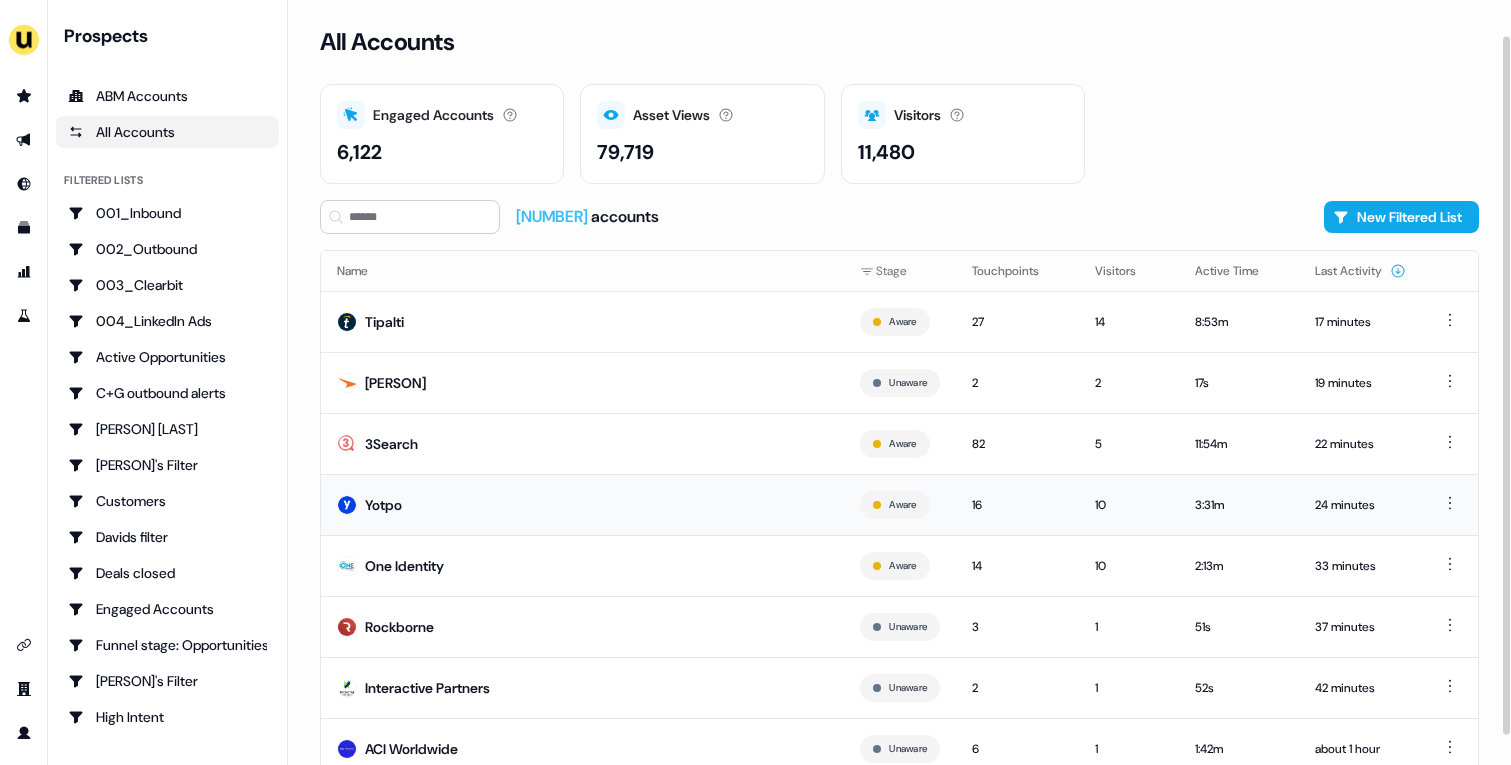 scroll, scrollTop: 70, scrollLeft: 0, axis: vertical 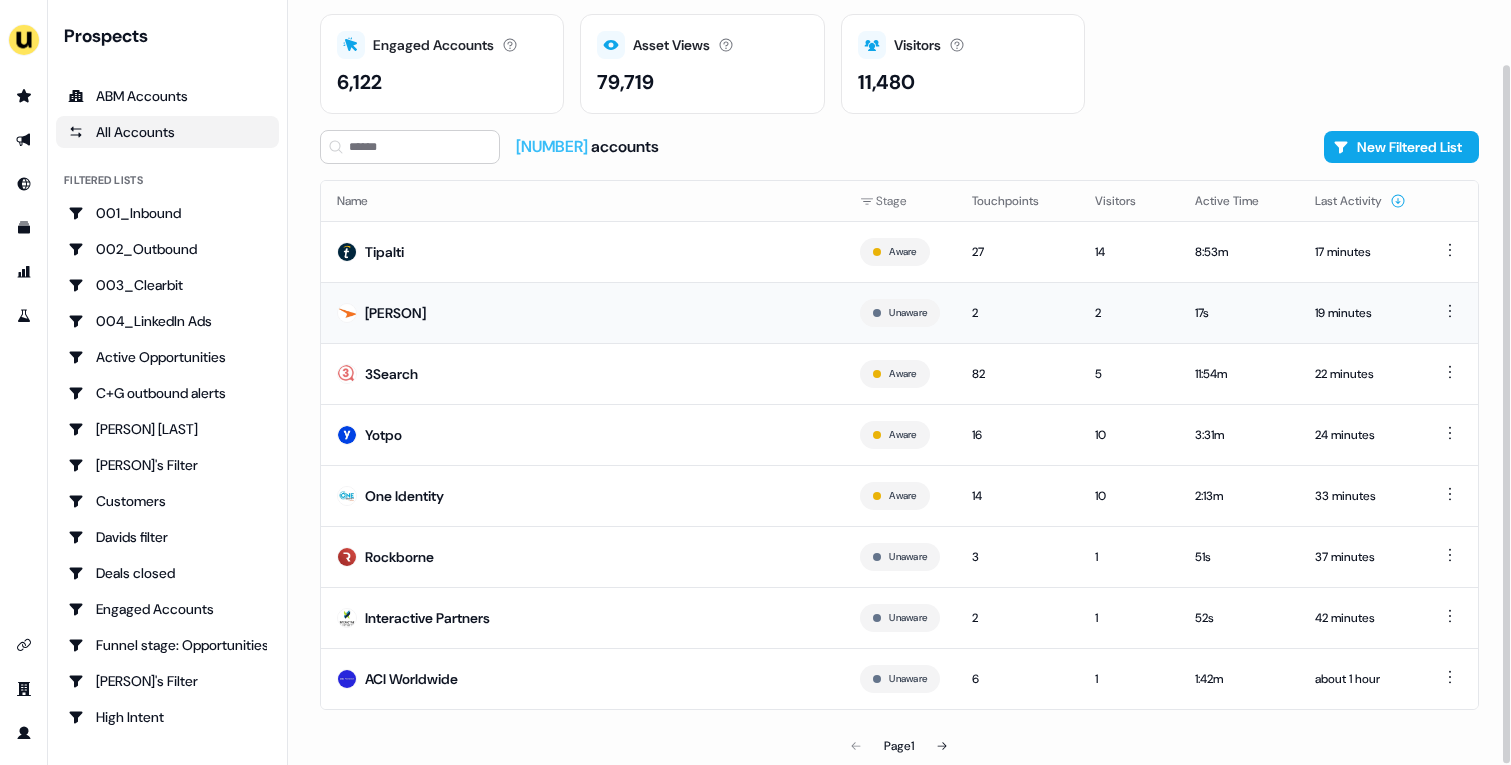 click on "Mero" at bounding box center [582, 312] 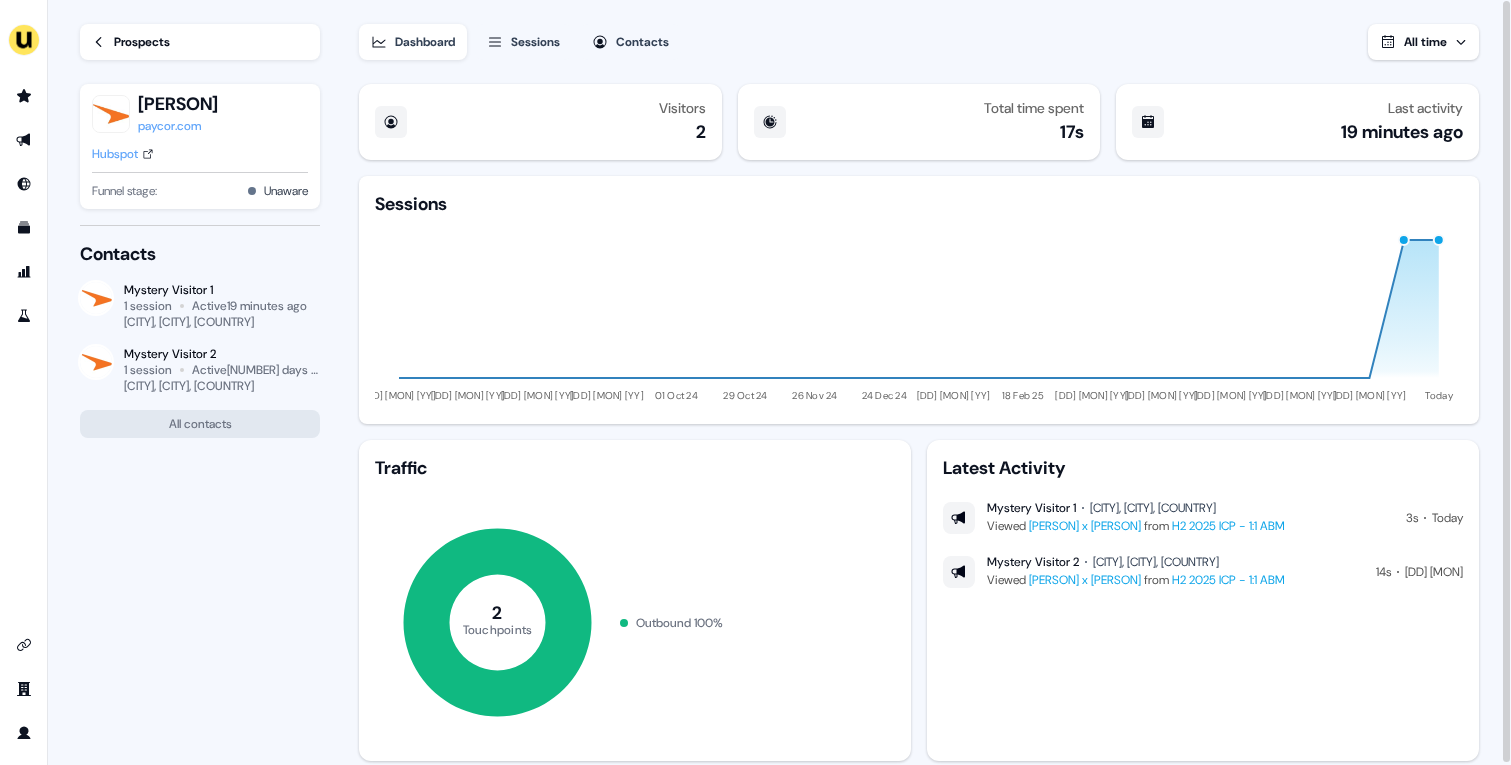 click on "Prospects" at bounding box center (142, 42) 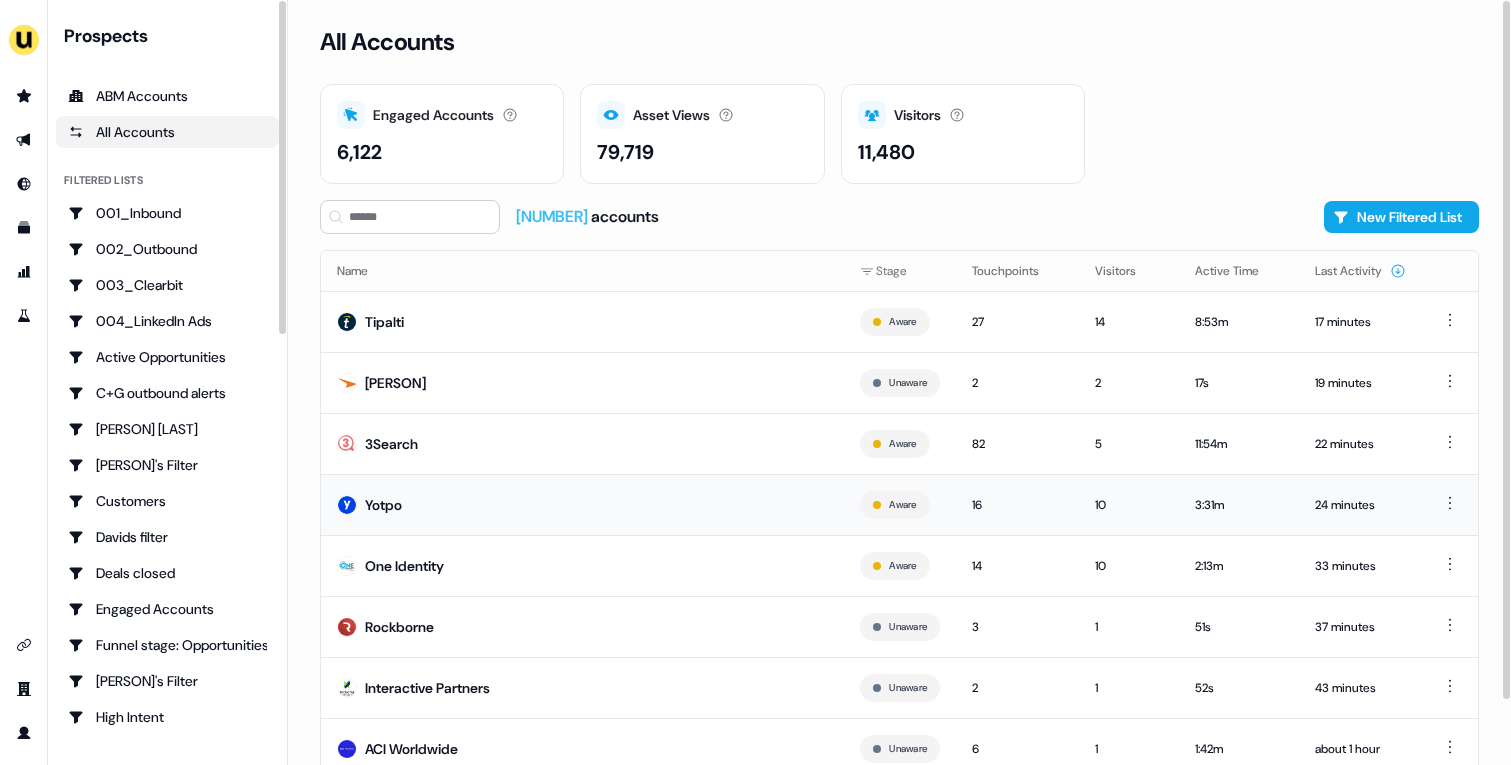 click on "Yotpo" at bounding box center [582, 504] 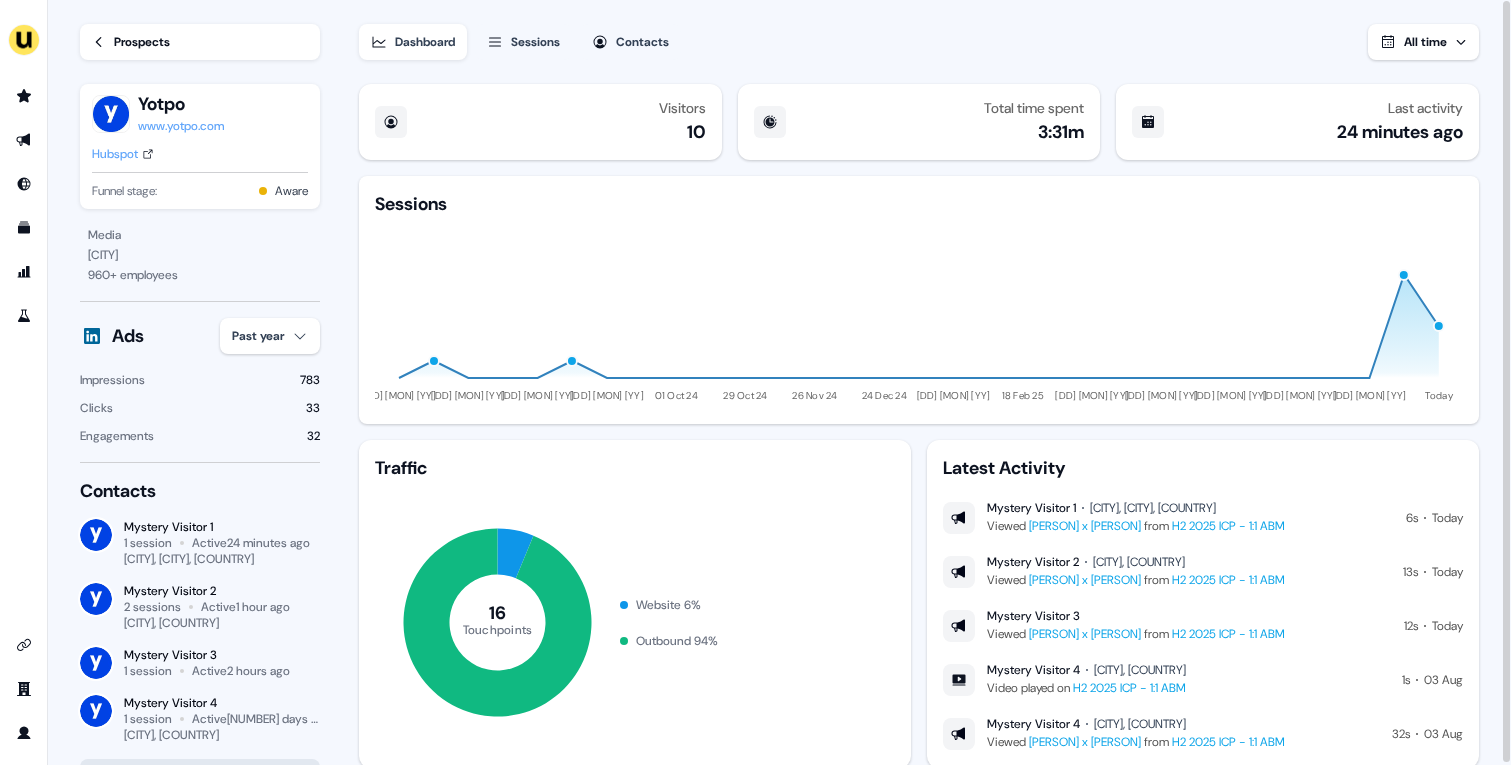 click on "Hubspot" at bounding box center [115, 154] 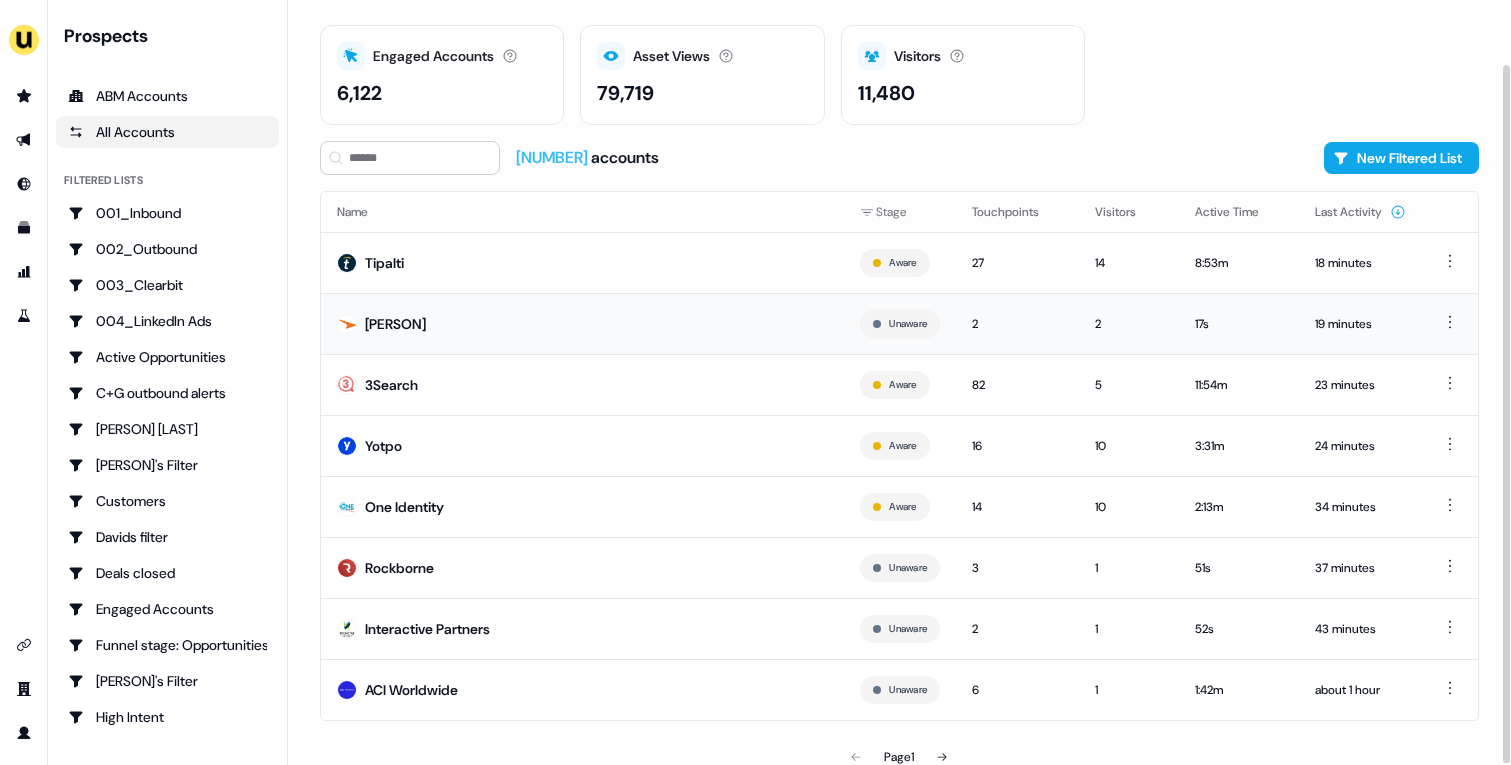 scroll, scrollTop: 70, scrollLeft: 0, axis: vertical 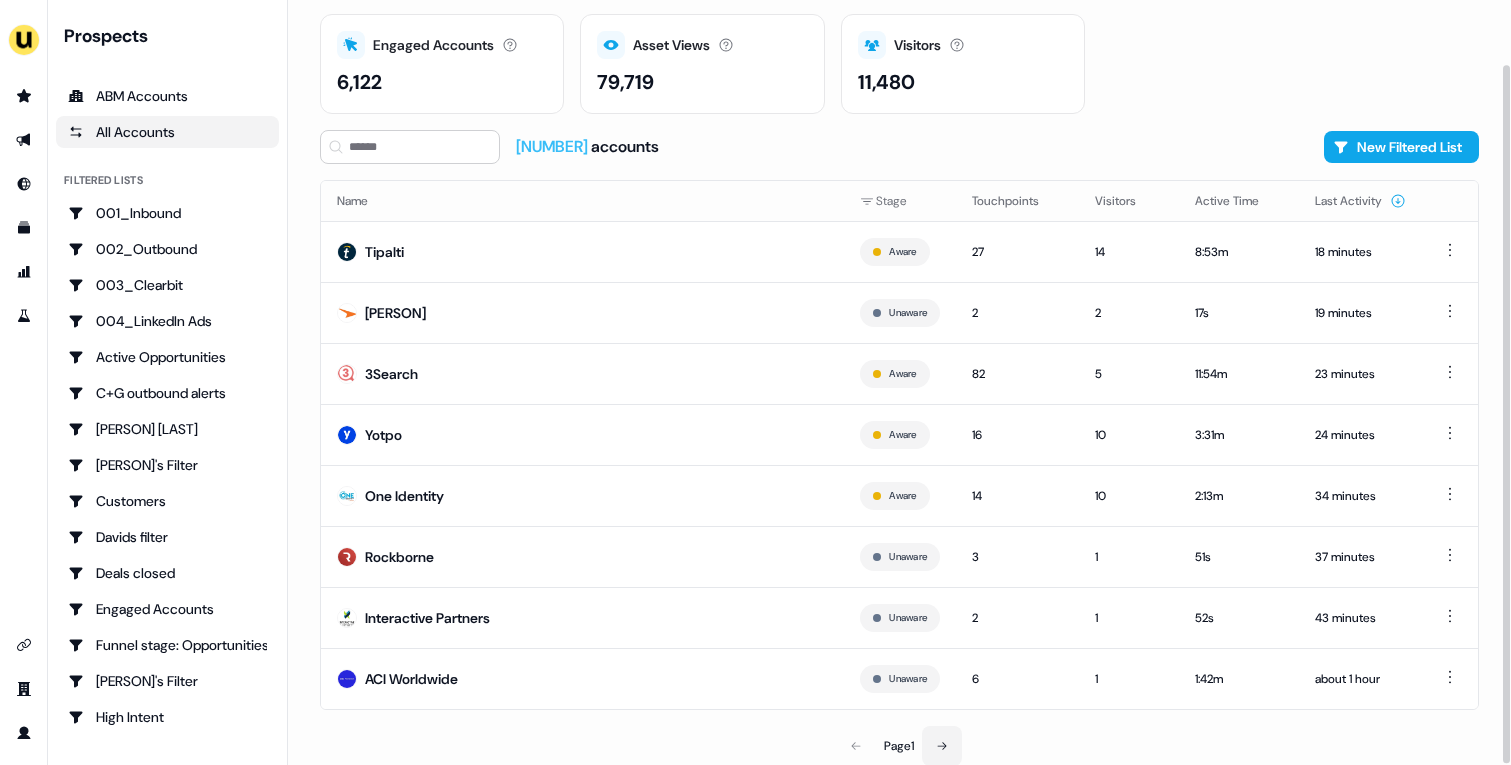 click at bounding box center [942, 746] 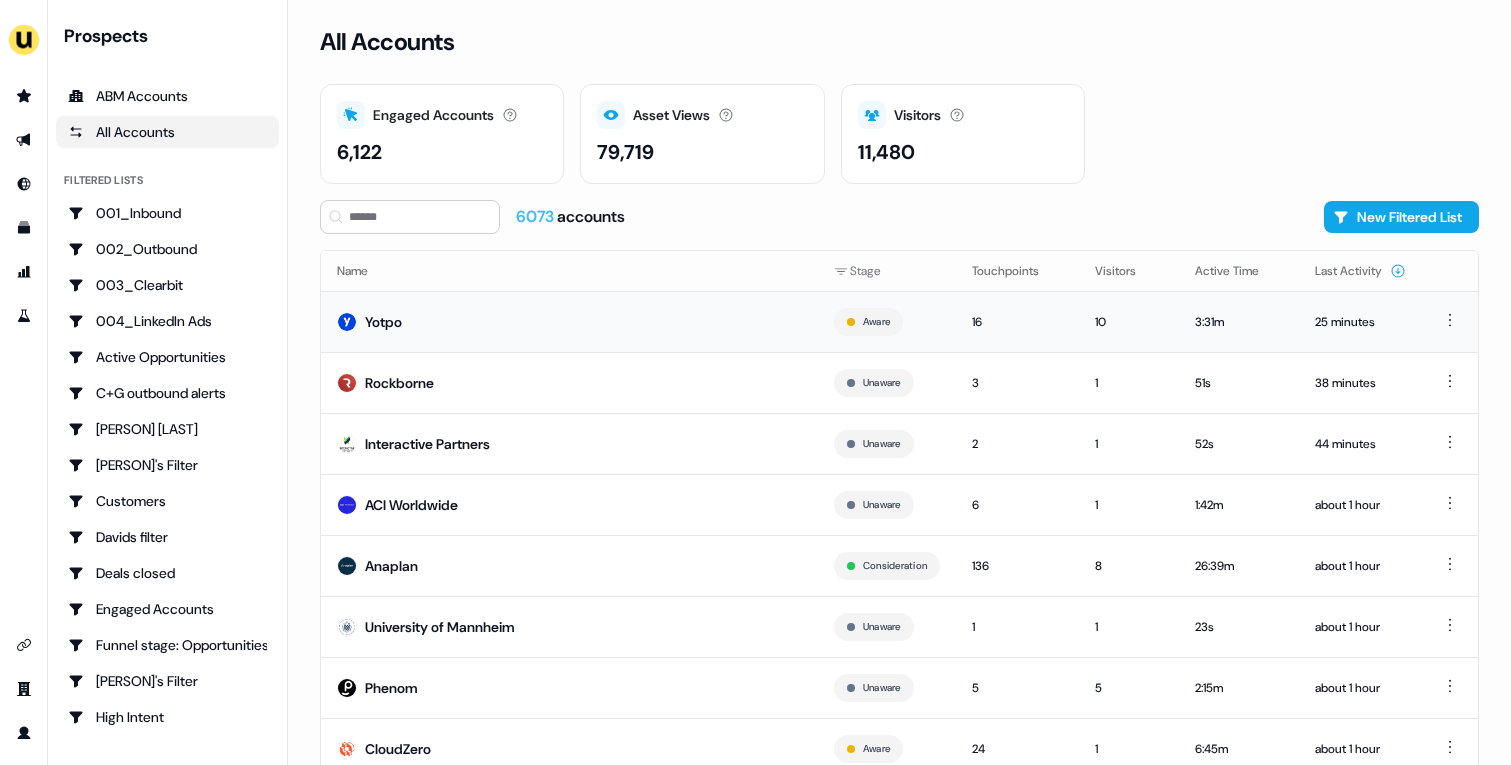 scroll, scrollTop: 70, scrollLeft: 0, axis: vertical 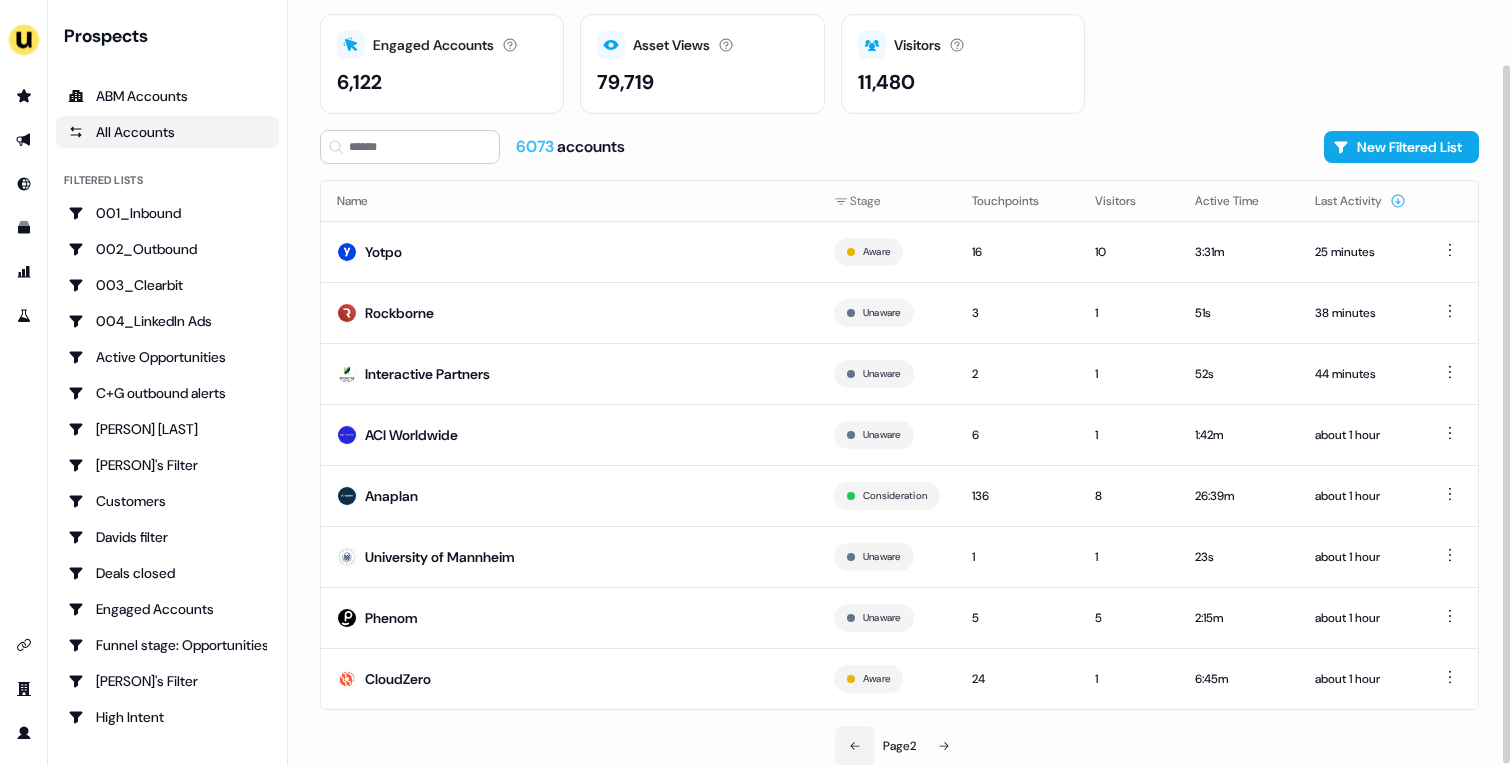 click 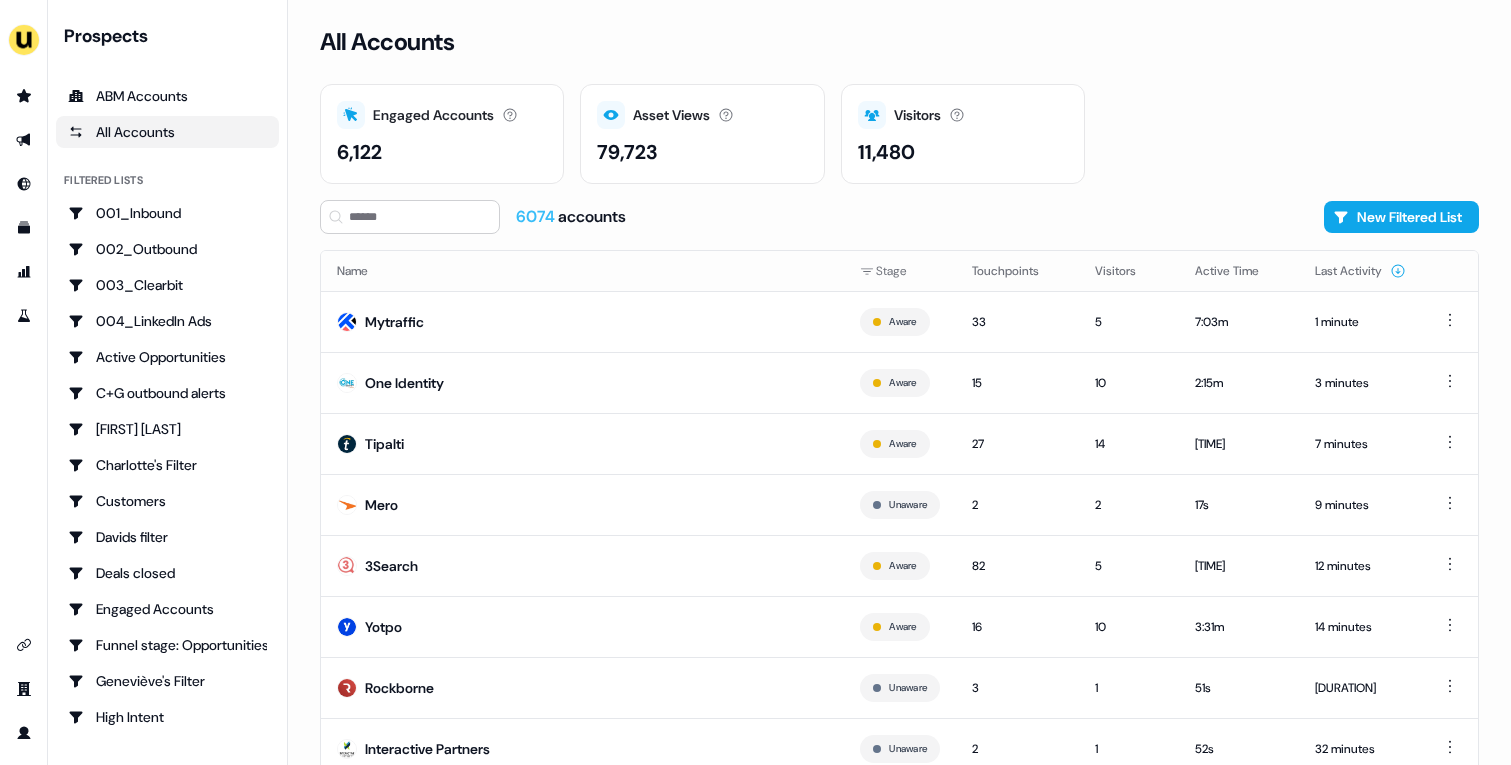 scroll, scrollTop: 0, scrollLeft: 0, axis: both 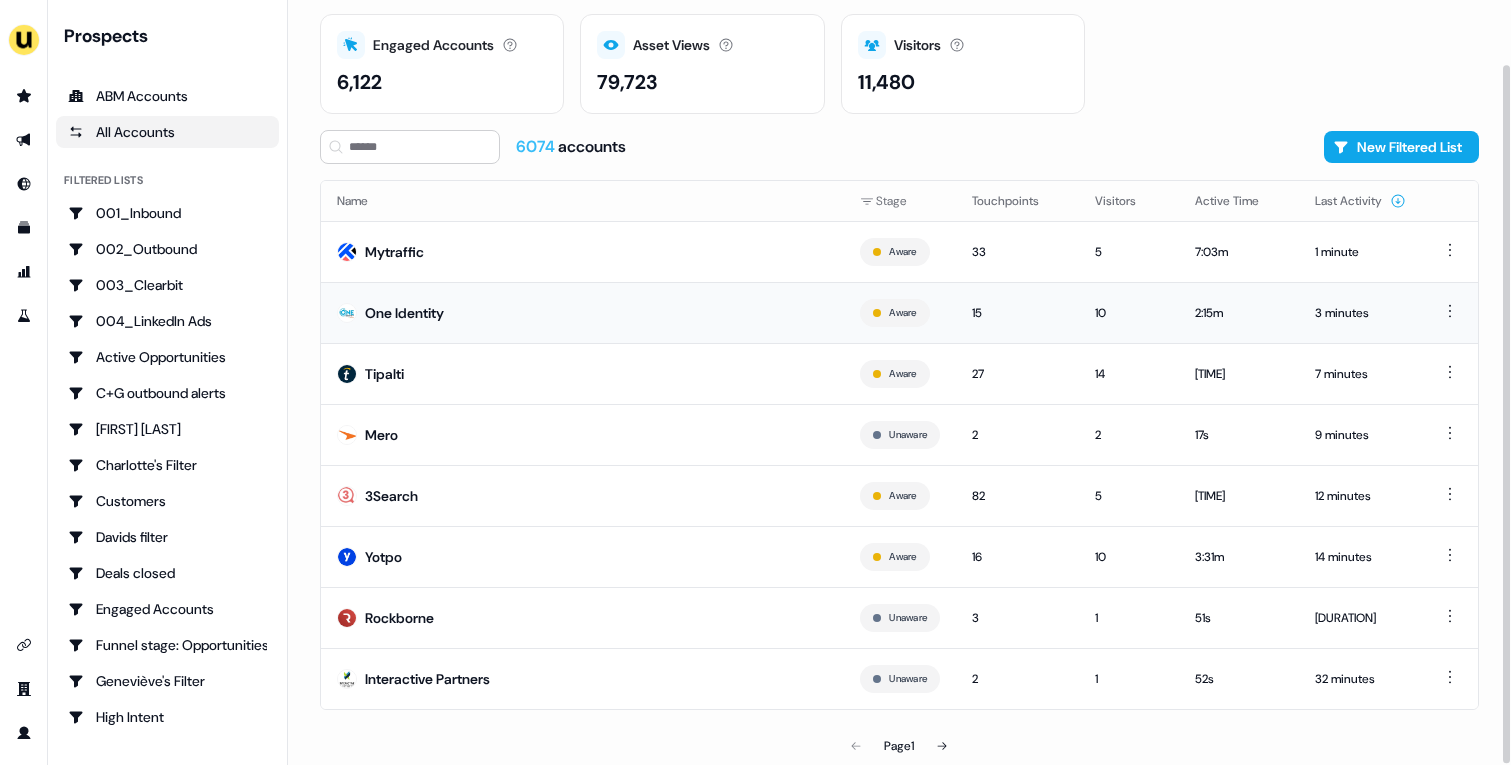 click on "One Identity" at bounding box center (582, 312) 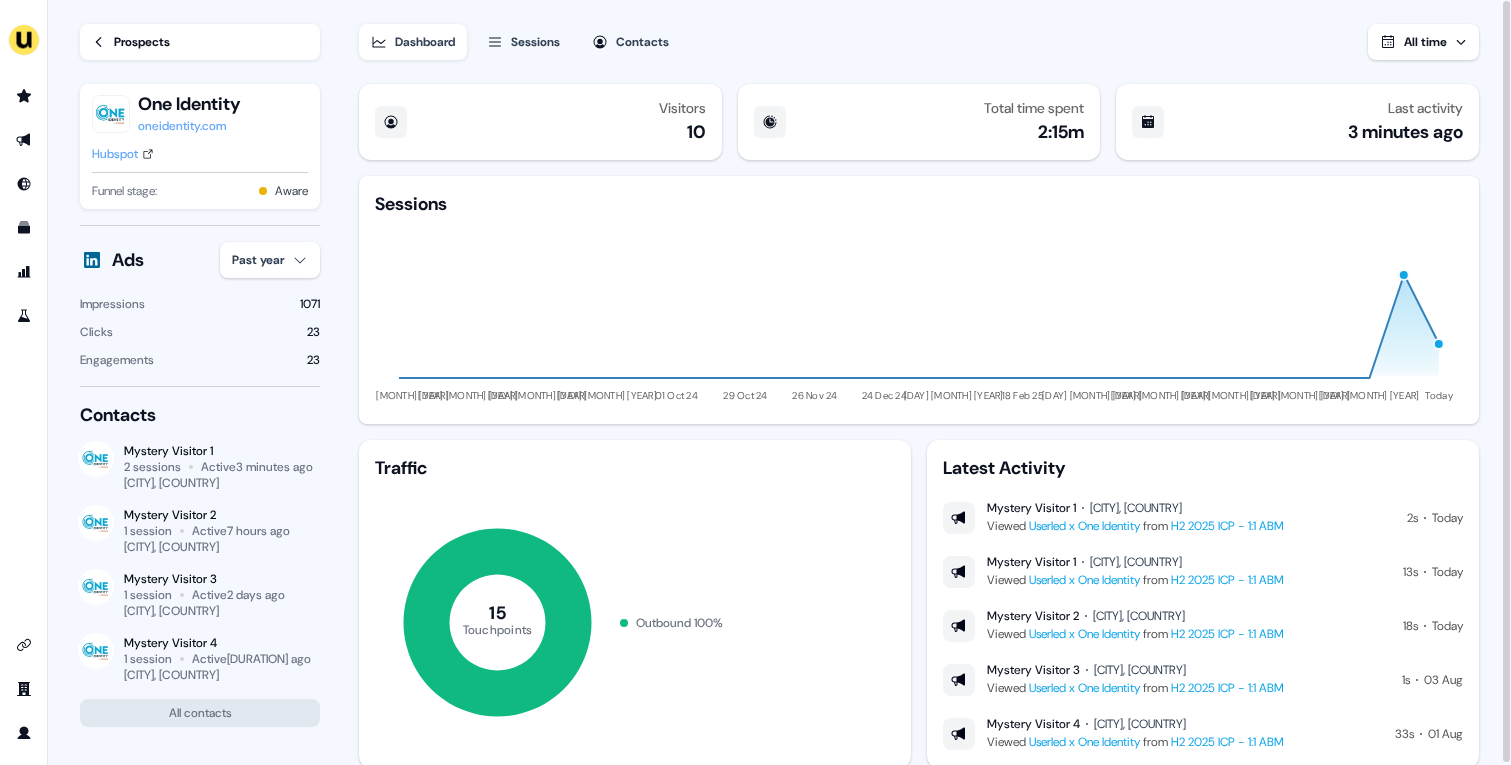 click on "Hubspot" at bounding box center (115, 154) 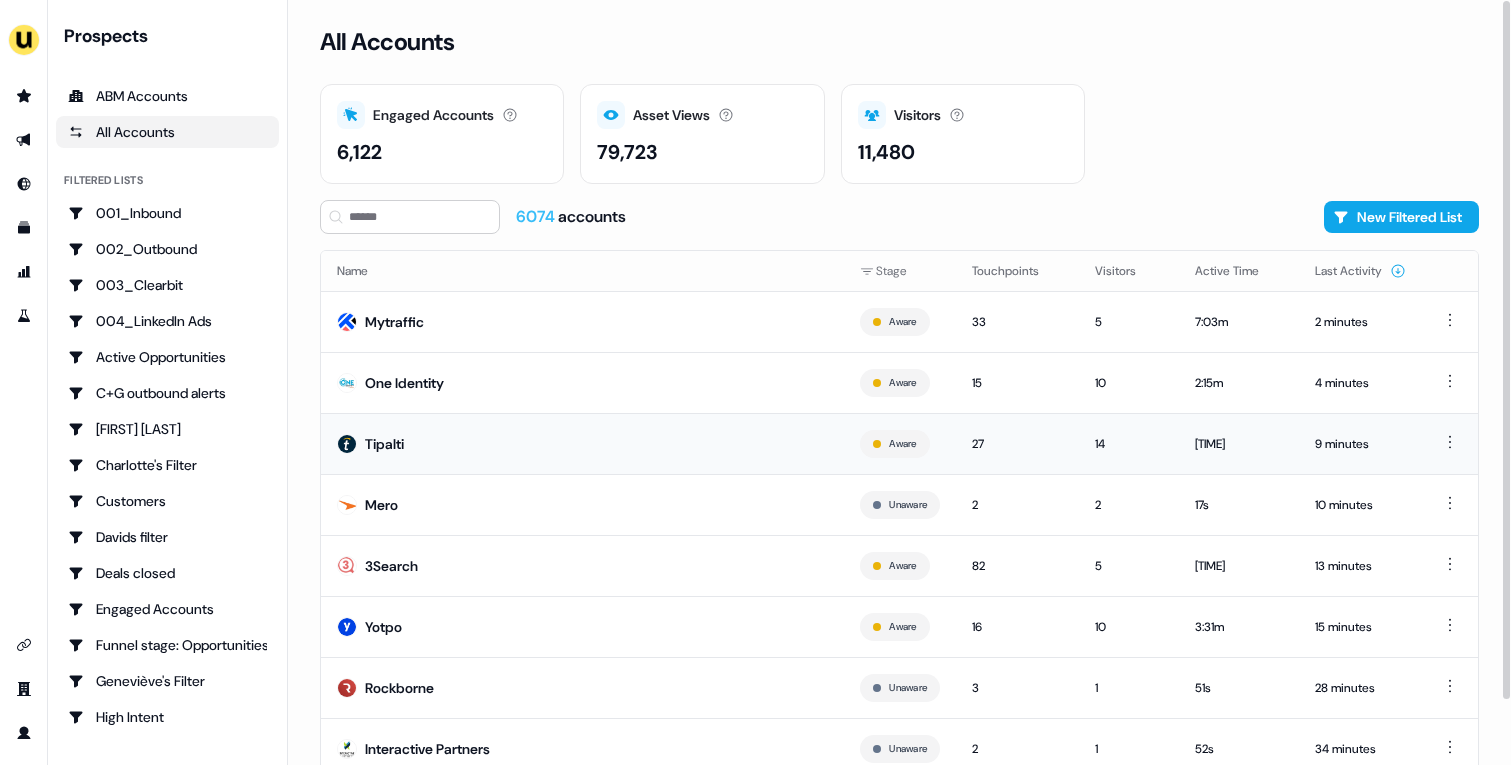 click on "Tipalti" at bounding box center [582, 443] 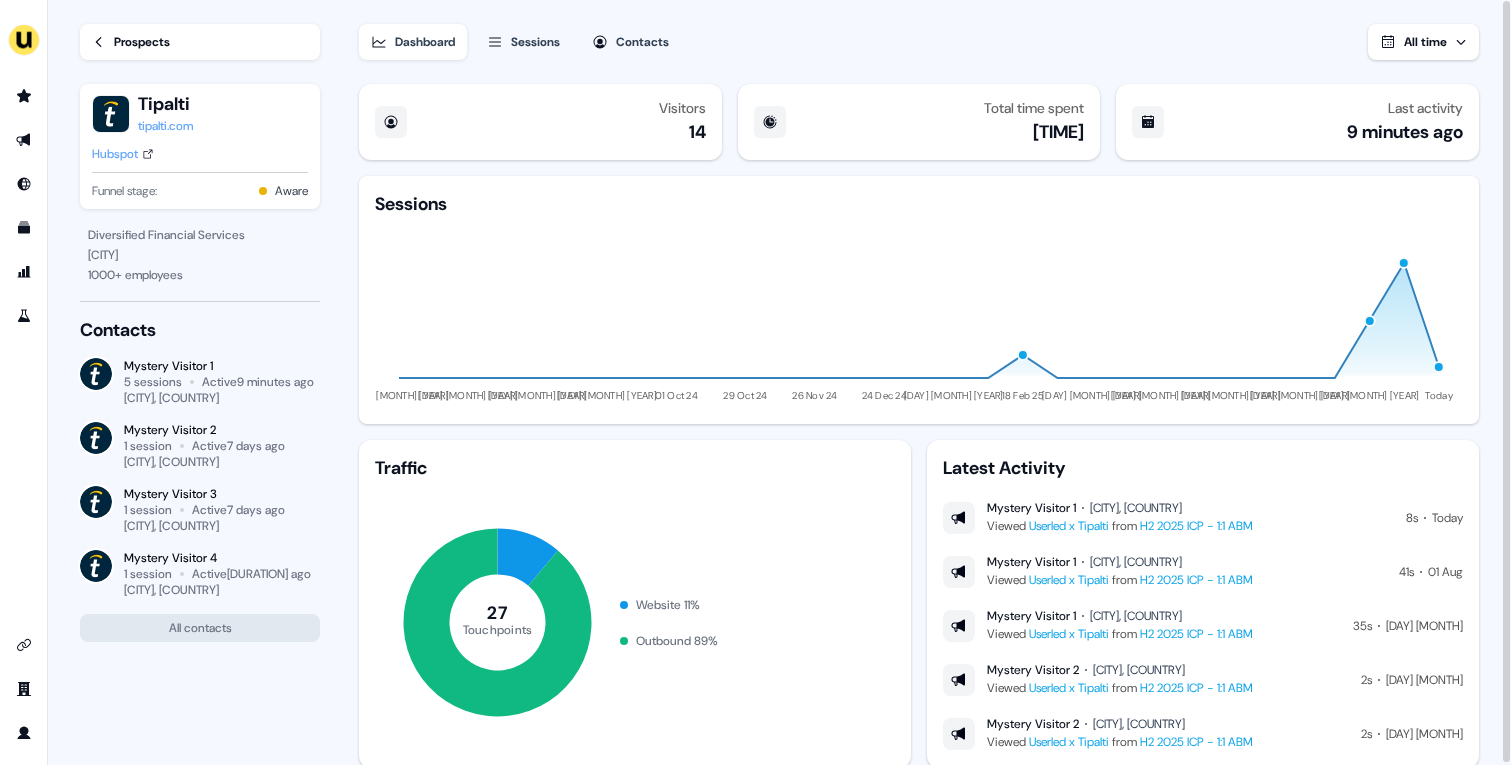 click on "Prospects" at bounding box center [142, 42] 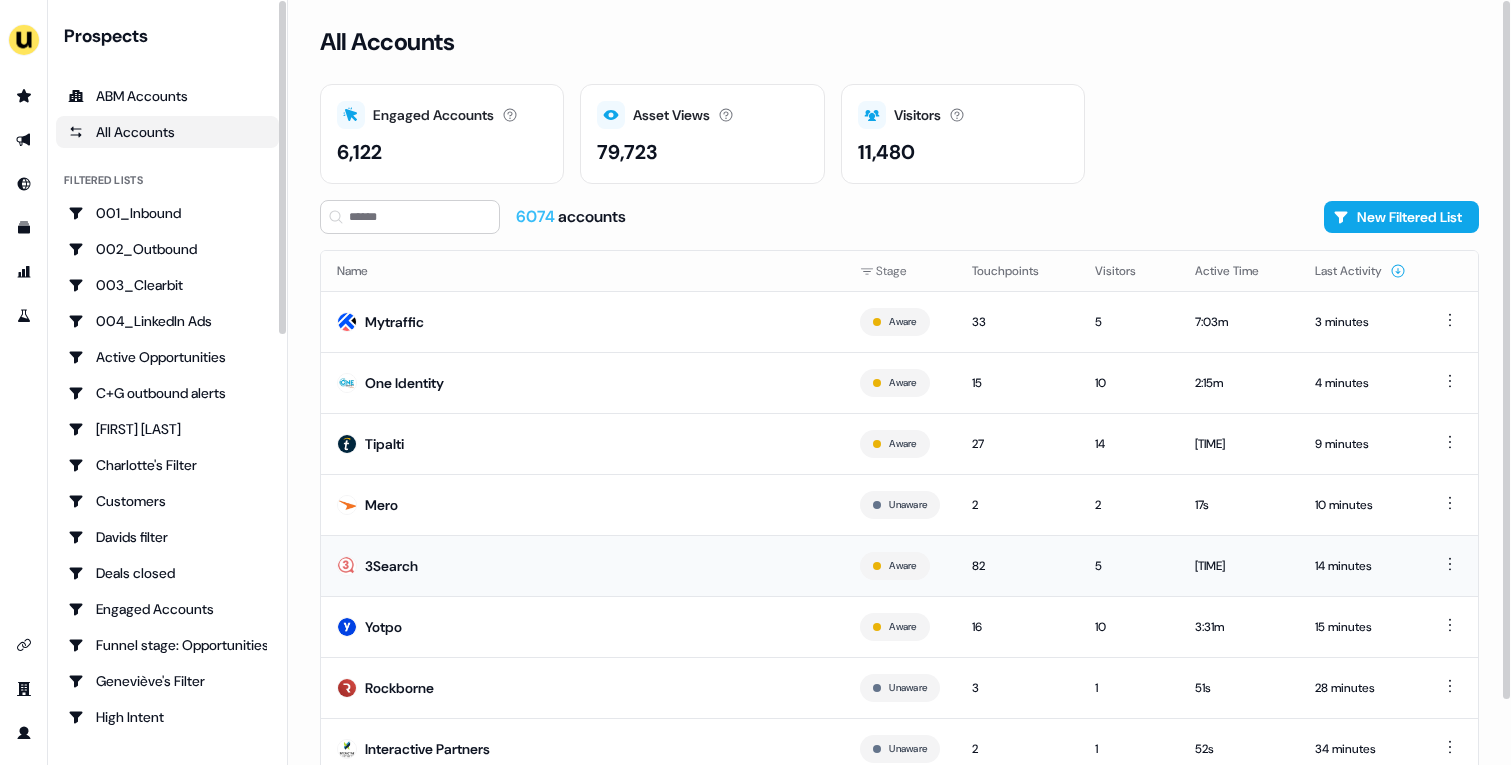 scroll, scrollTop: 70, scrollLeft: 0, axis: vertical 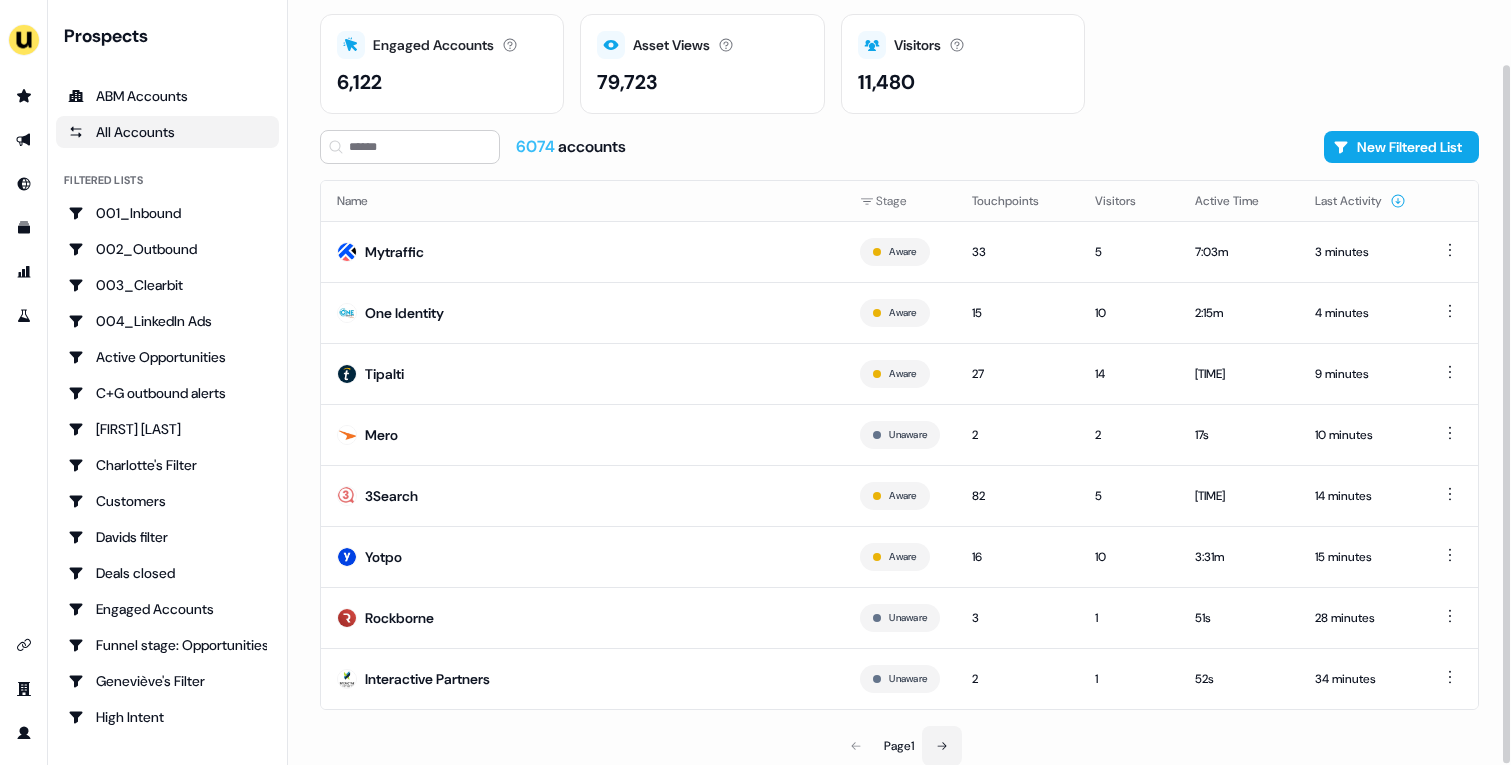 click at bounding box center (942, 746) 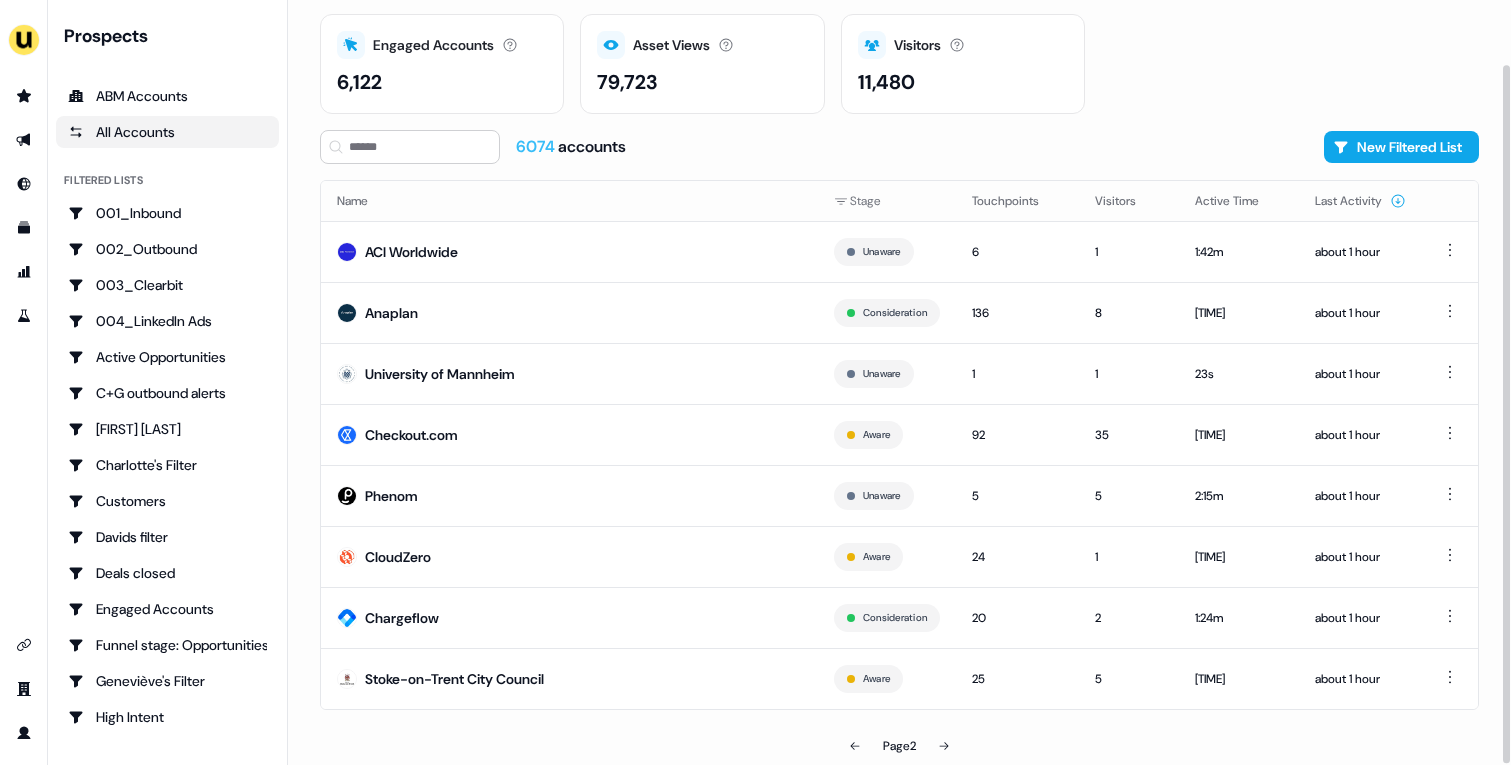 scroll, scrollTop: 63, scrollLeft: 0, axis: vertical 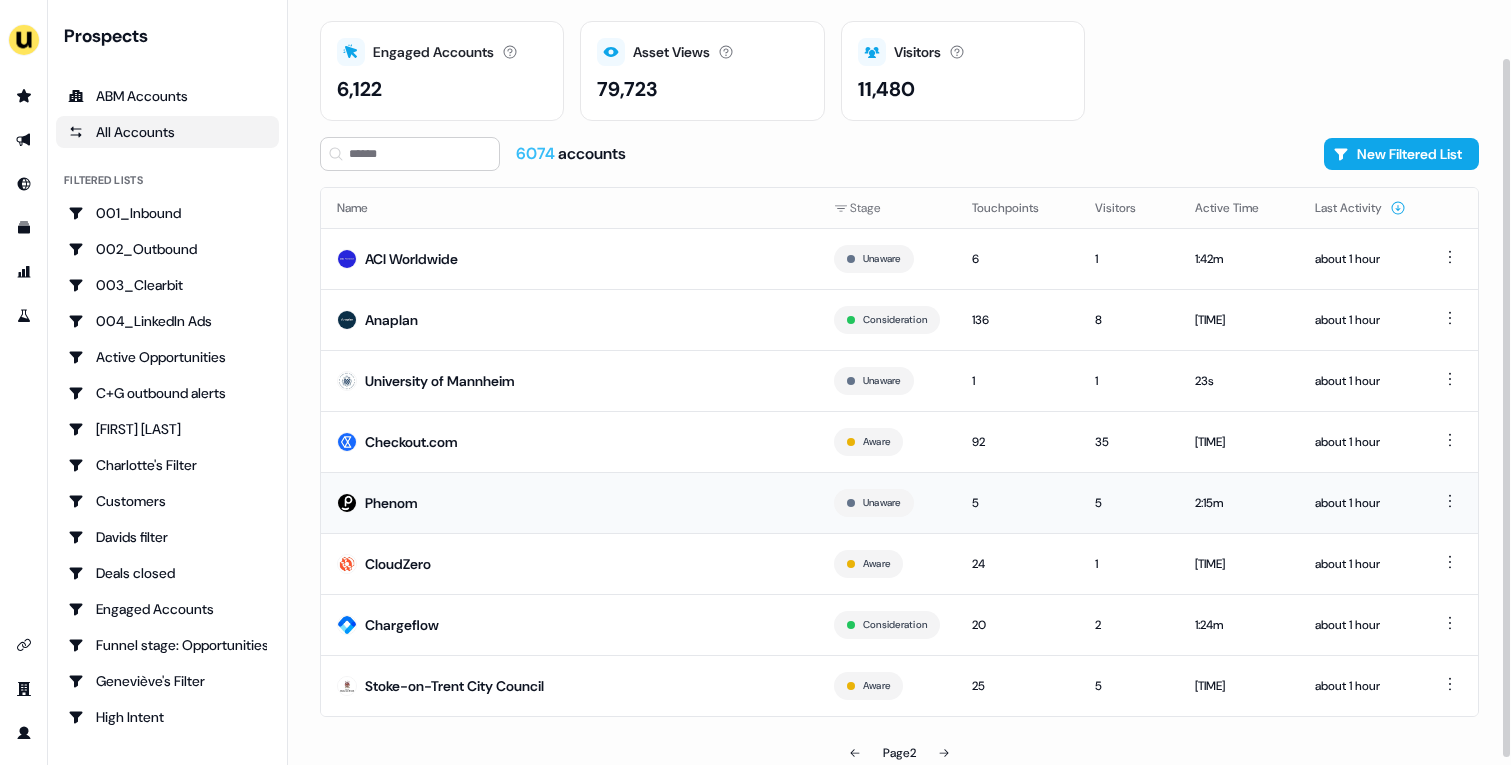 click on "Phenom" at bounding box center [569, 502] 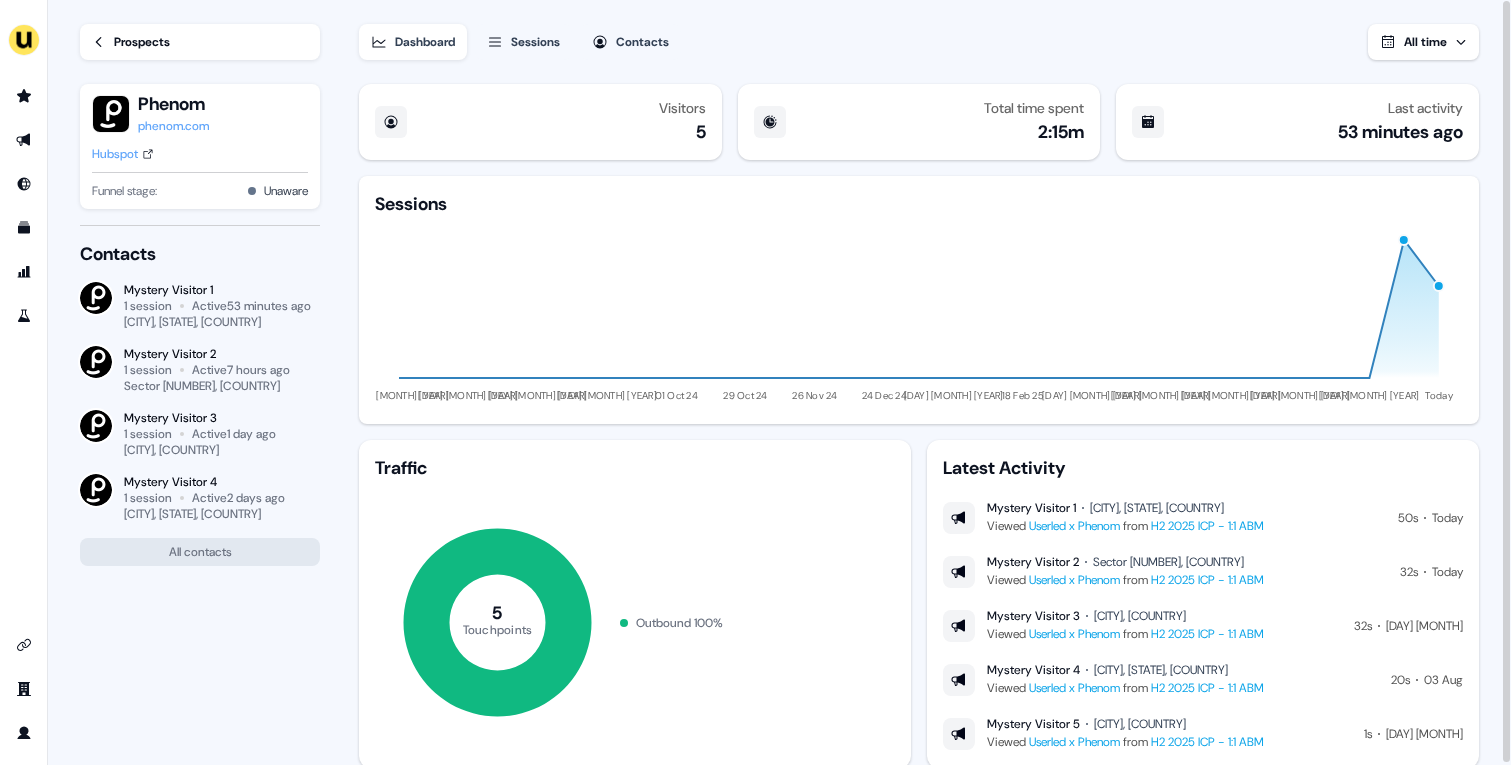 click on "Hubspot" at bounding box center (115, 154) 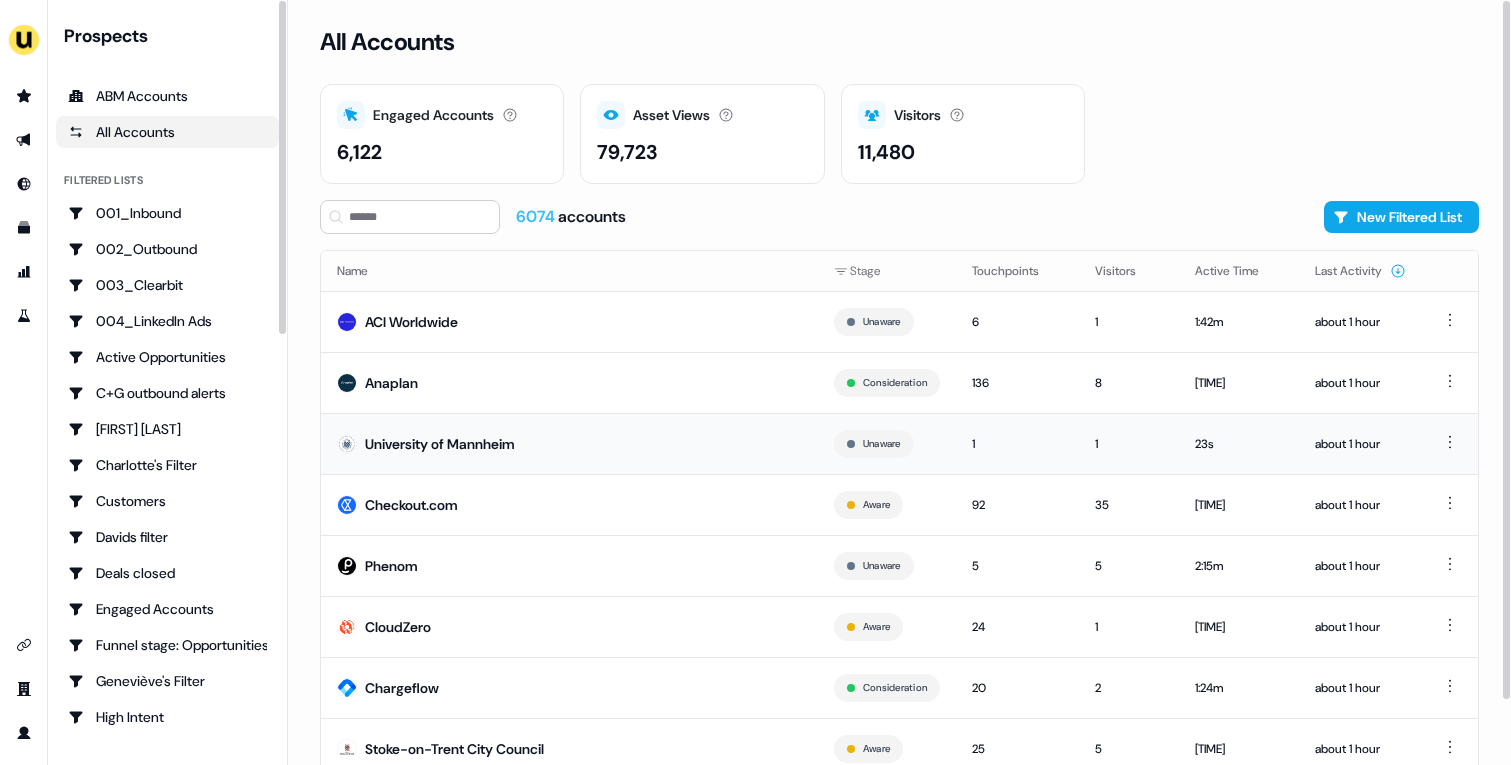 scroll, scrollTop: 70, scrollLeft: 0, axis: vertical 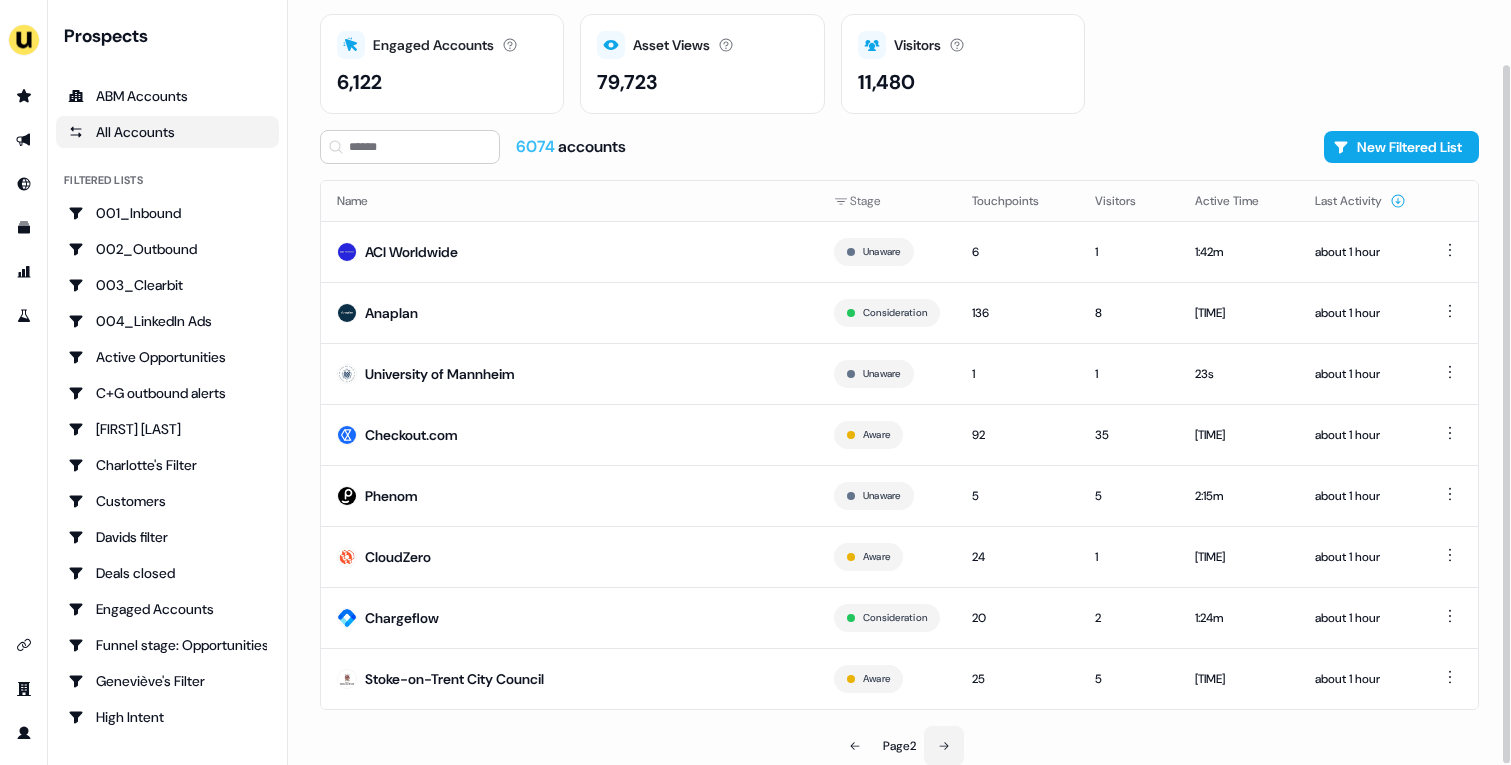 click 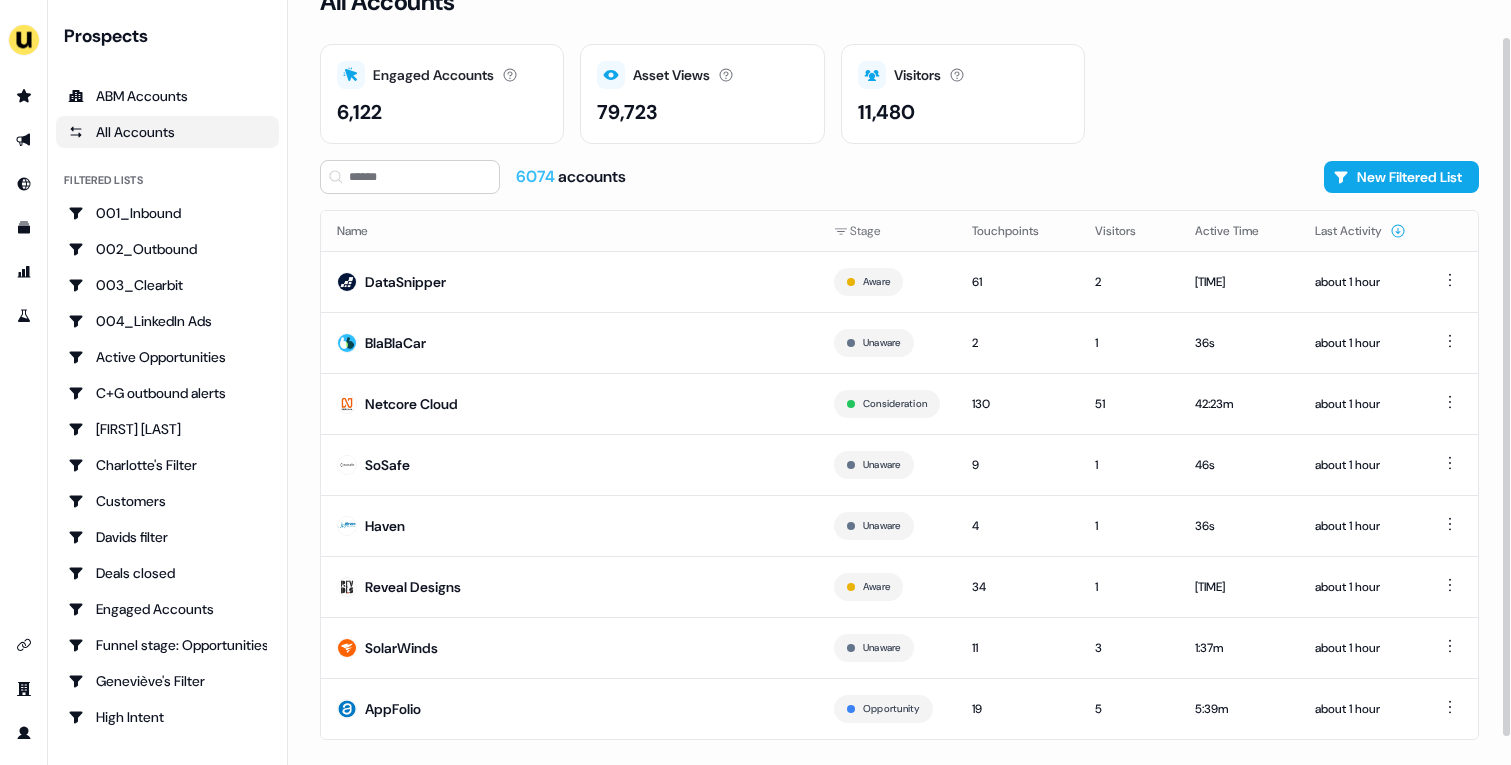 scroll, scrollTop: 52, scrollLeft: 0, axis: vertical 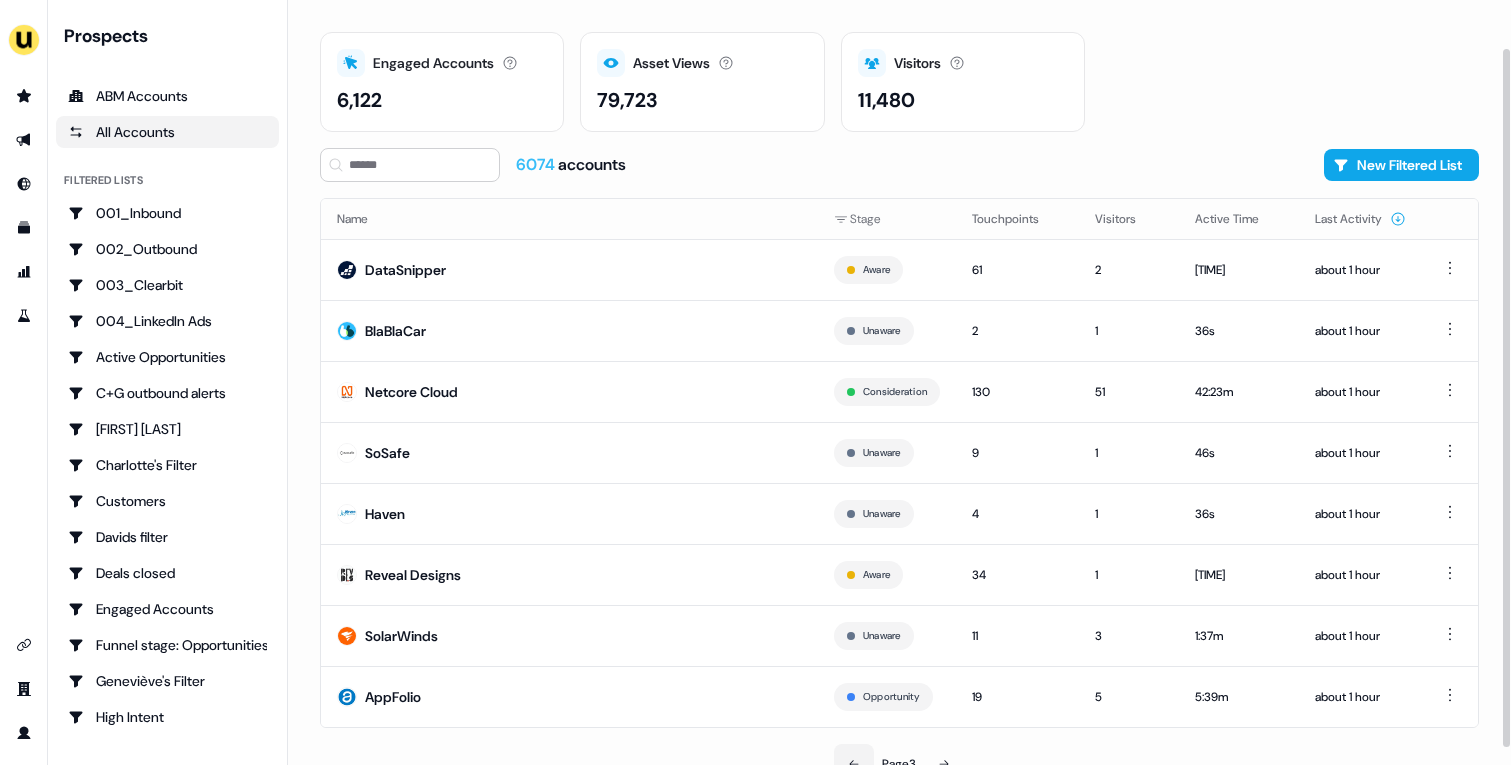 click at bounding box center (854, 764) 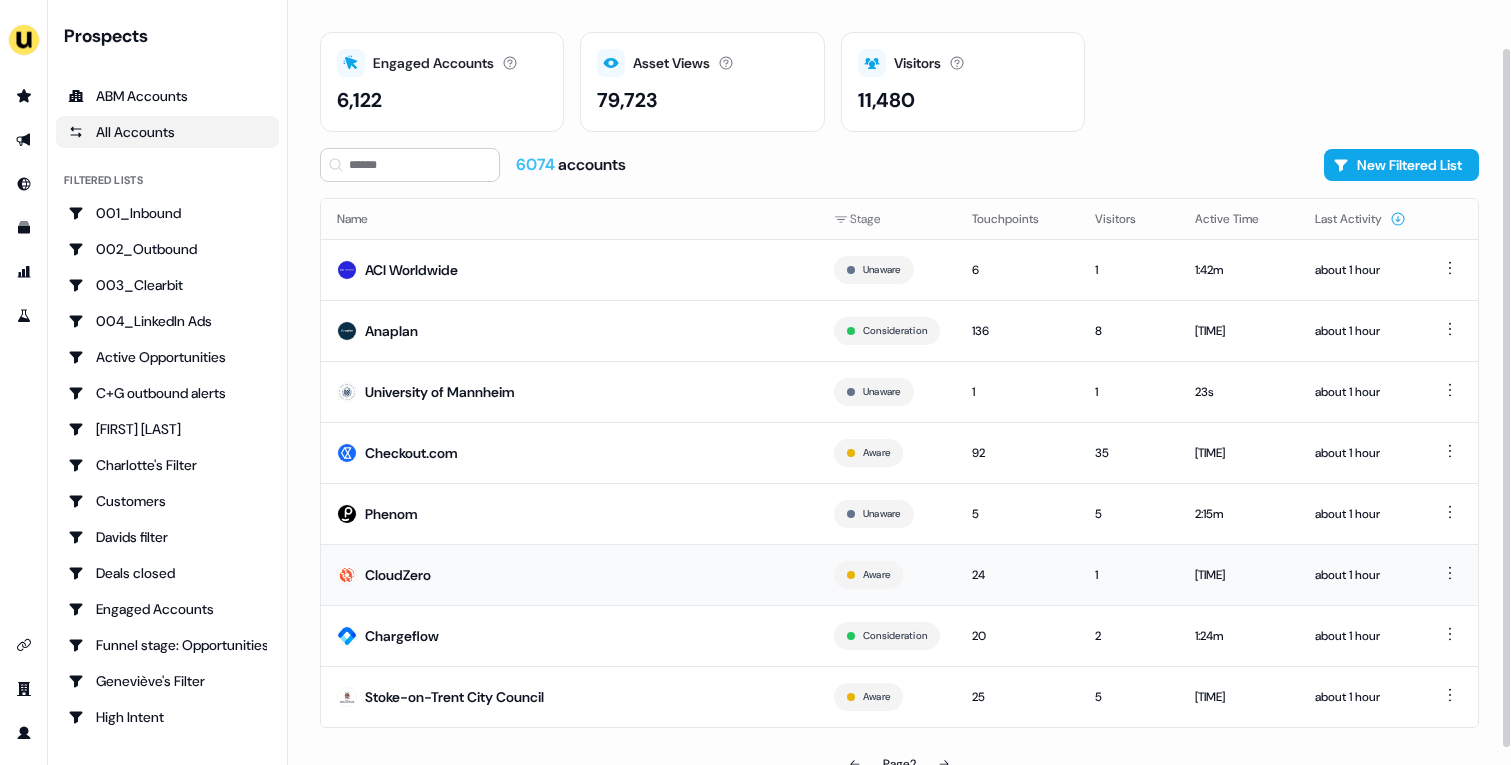click on "CloudZero" at bounding box center (569, 574) 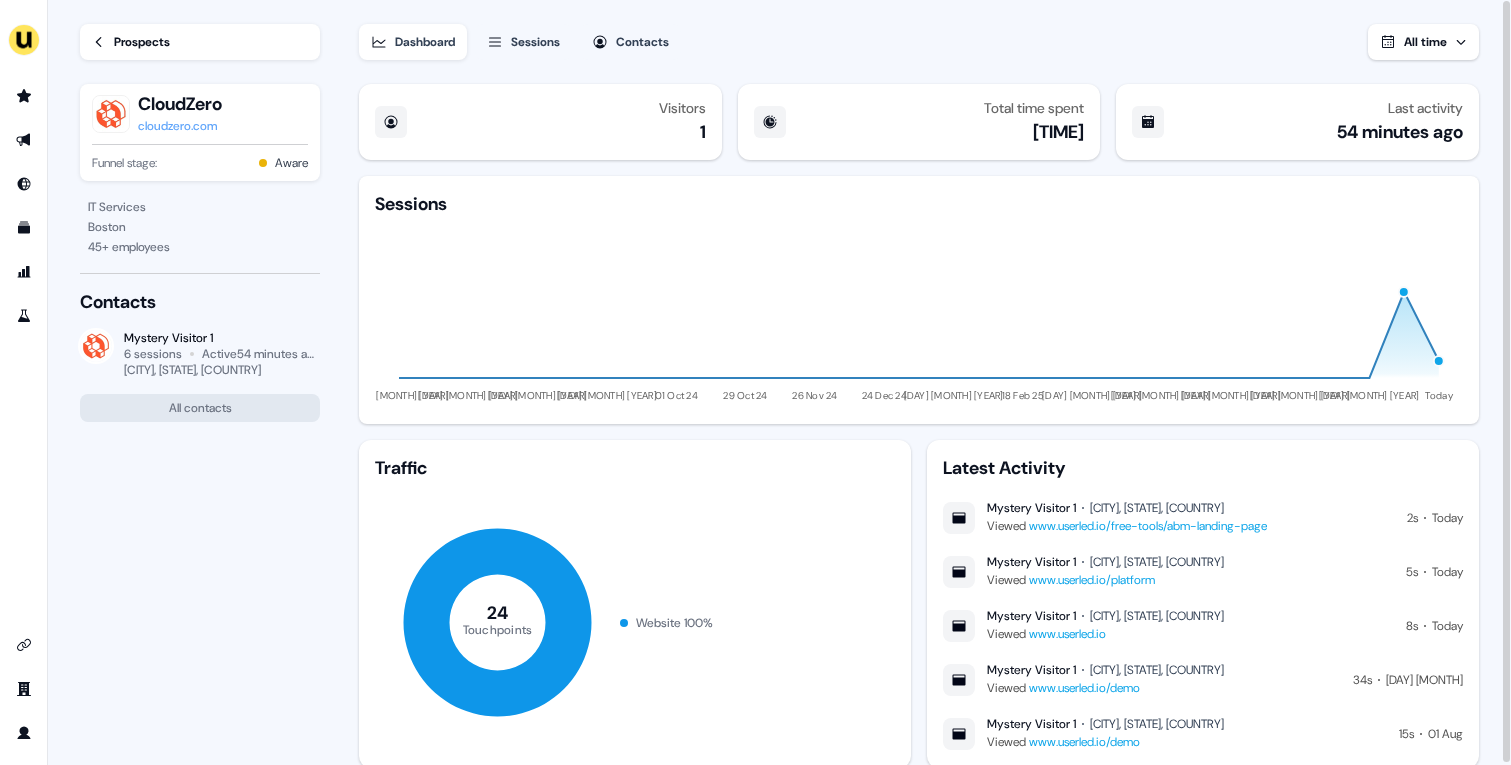click on "Prospects" at bounding box center [142, 42] 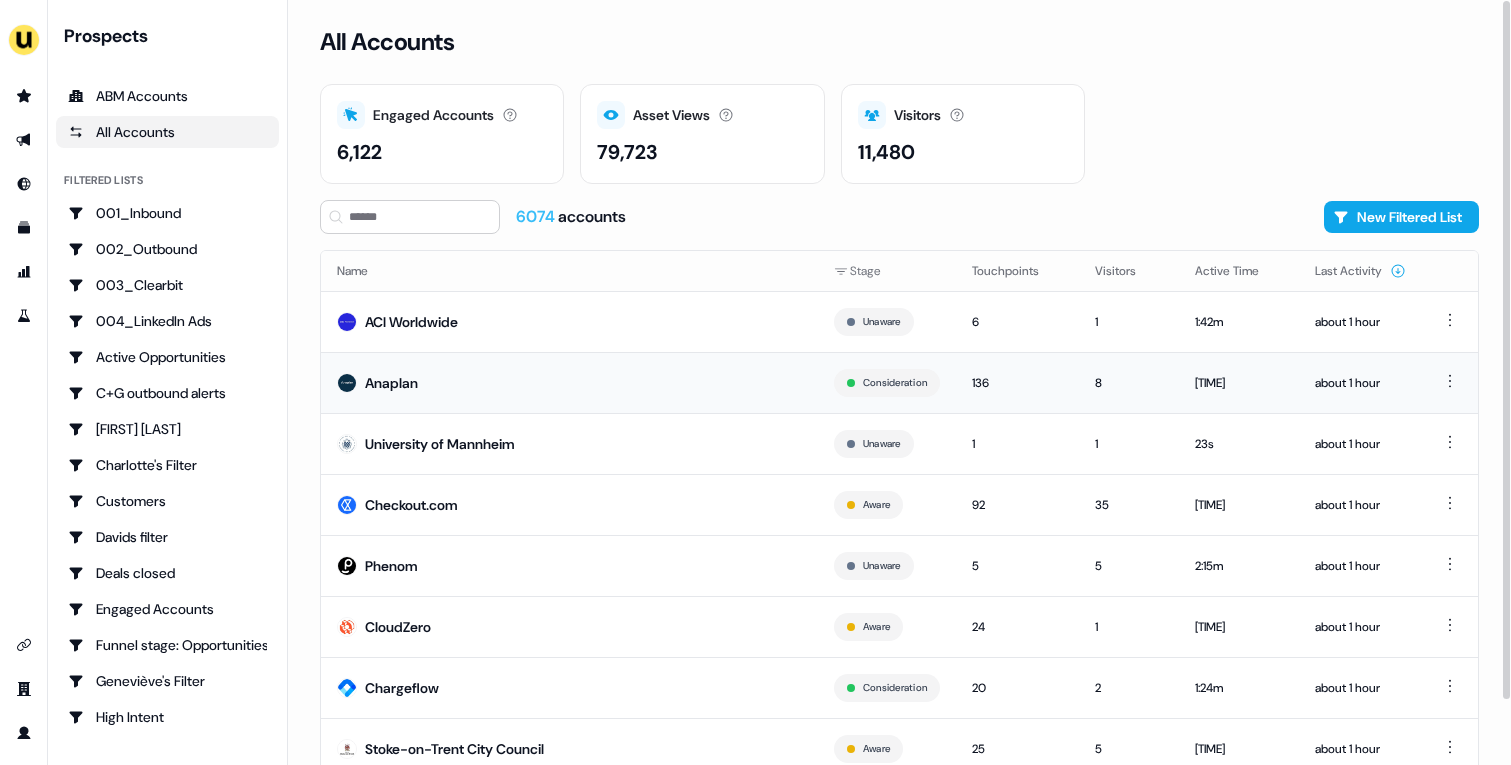 click on "Anaplan" at bounding box center (569, 382) 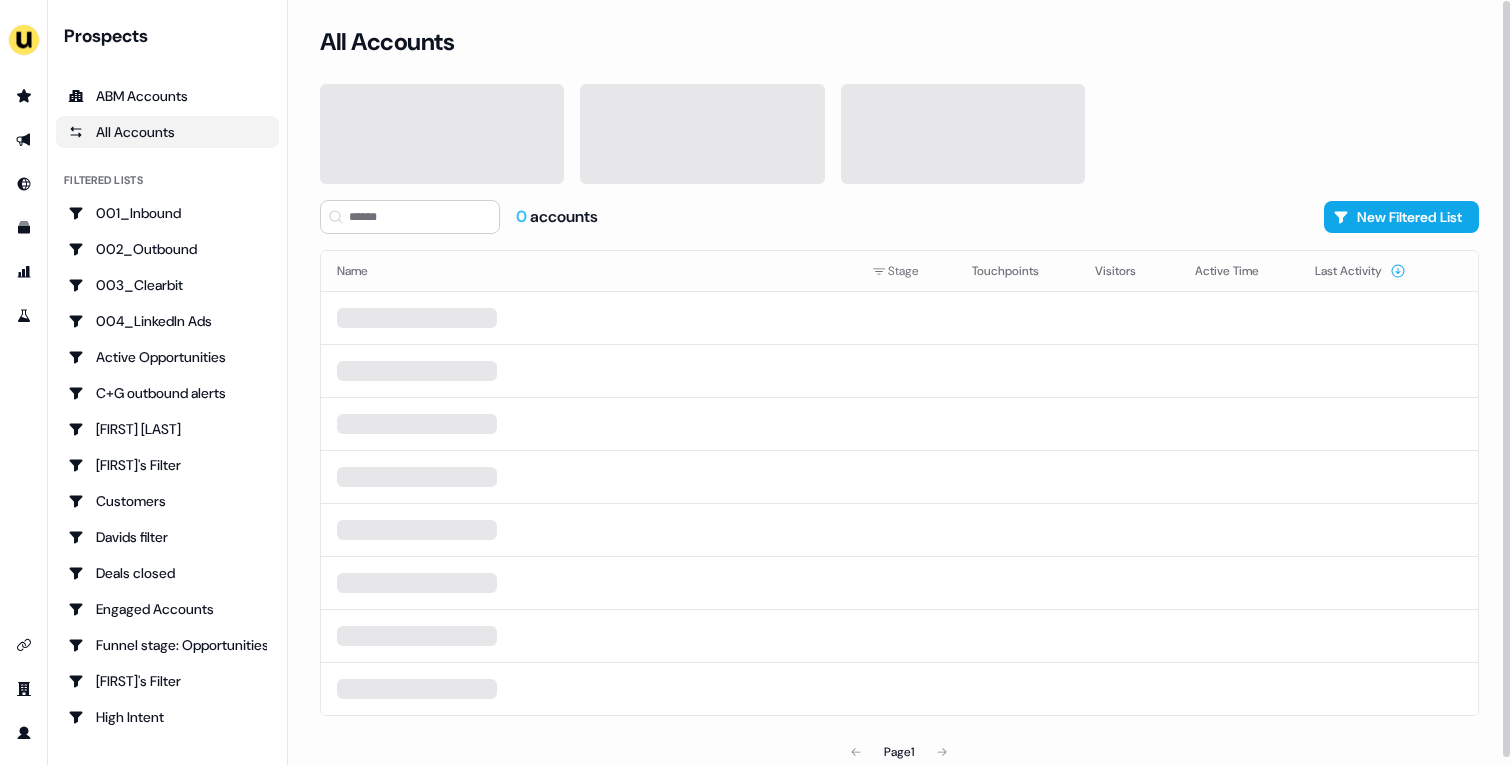 scroll, scrollTop: 0, scrollLeft: 0, axis: both 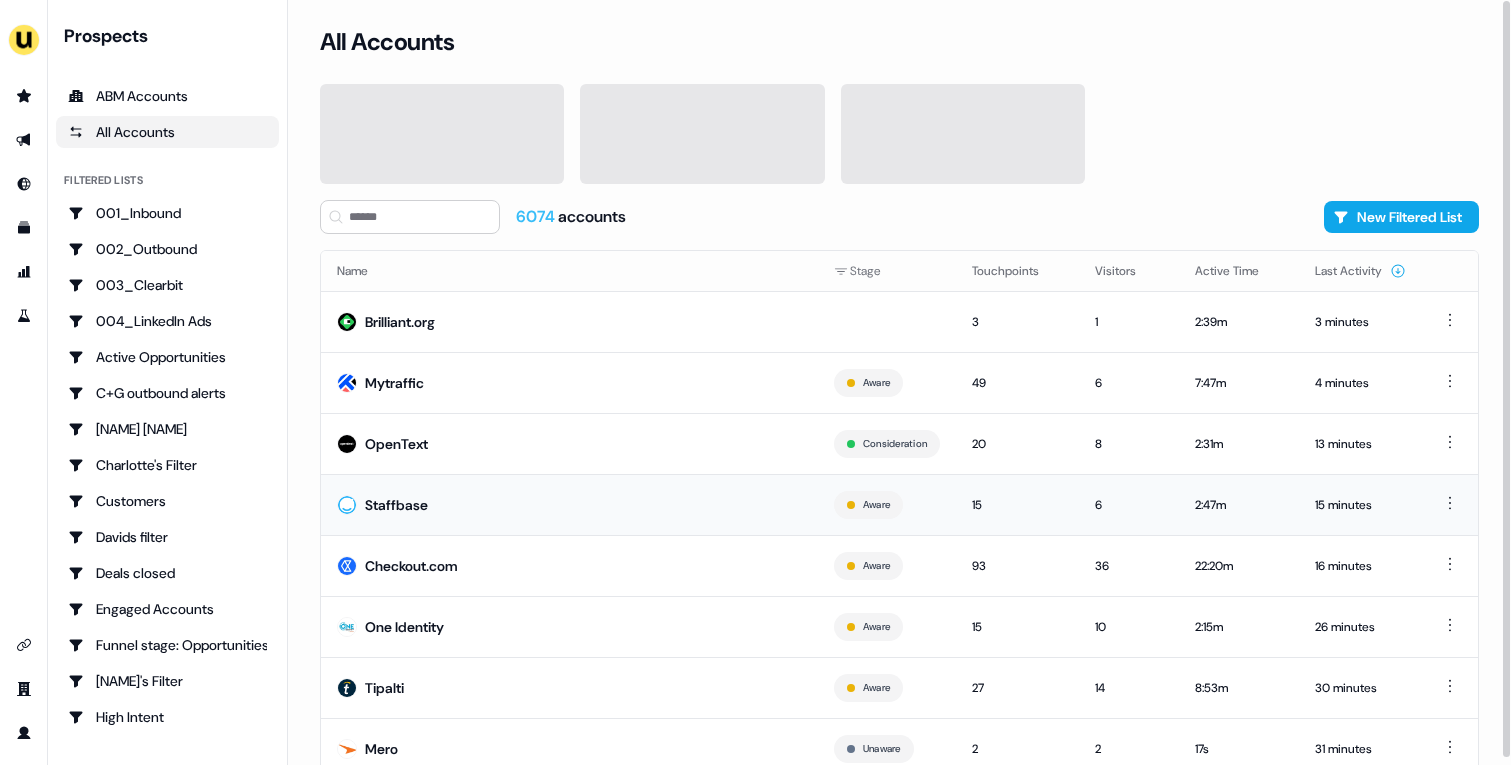 click on "Staffbase" at bounding box center [569, 504] 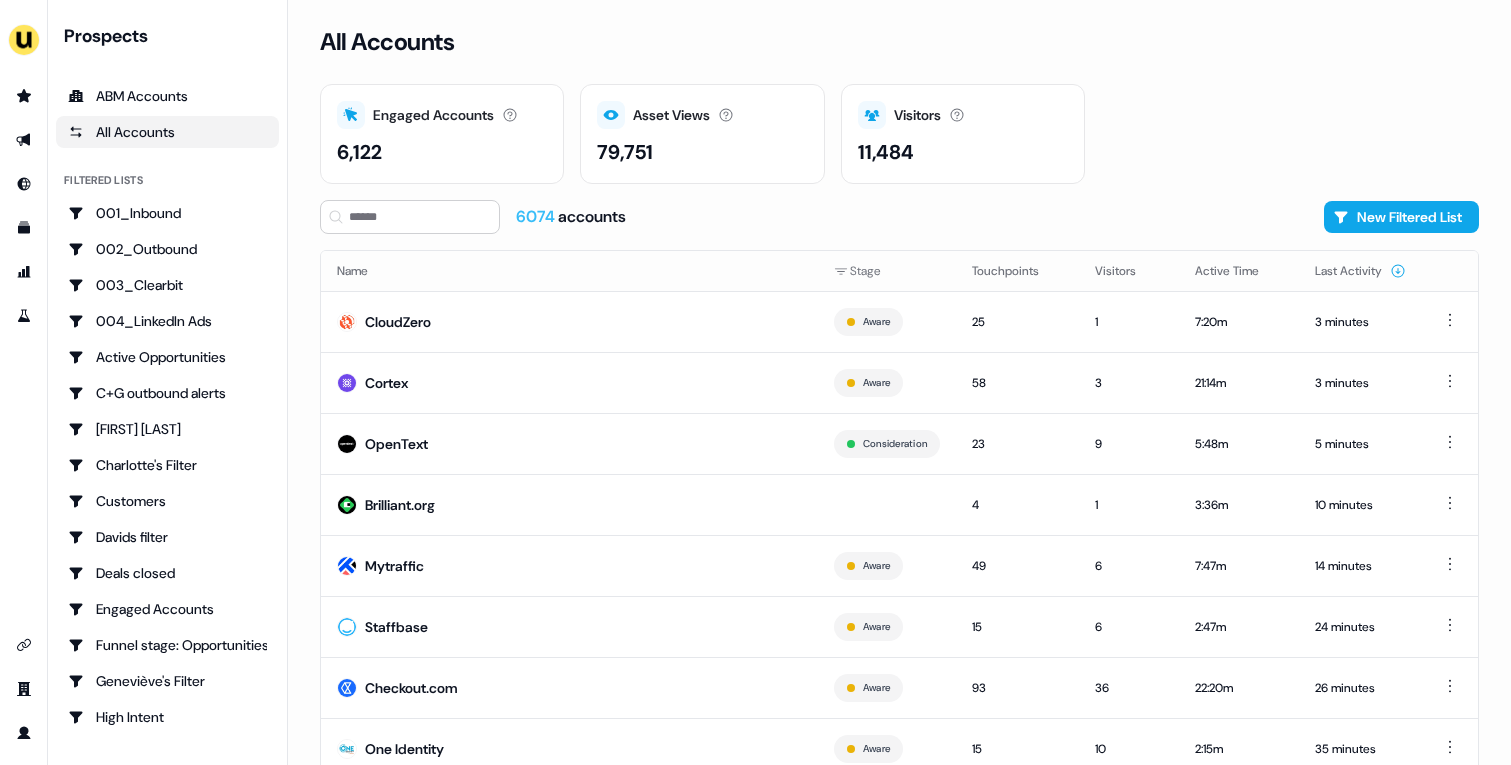 scroll, scrollTop: 0, scrollLeft: 0, axis: both 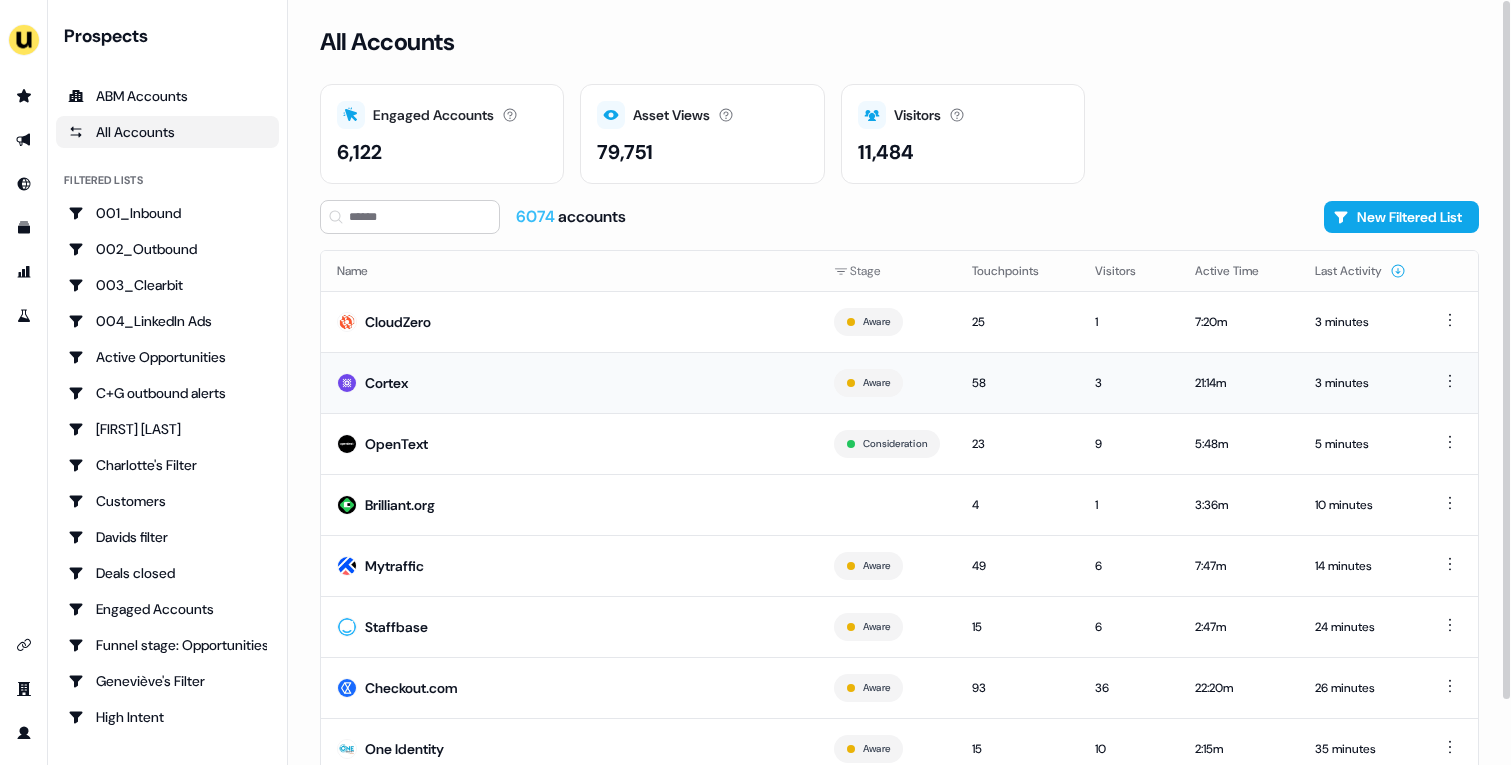 click on "Cortex" at bounding box center (569, 382) 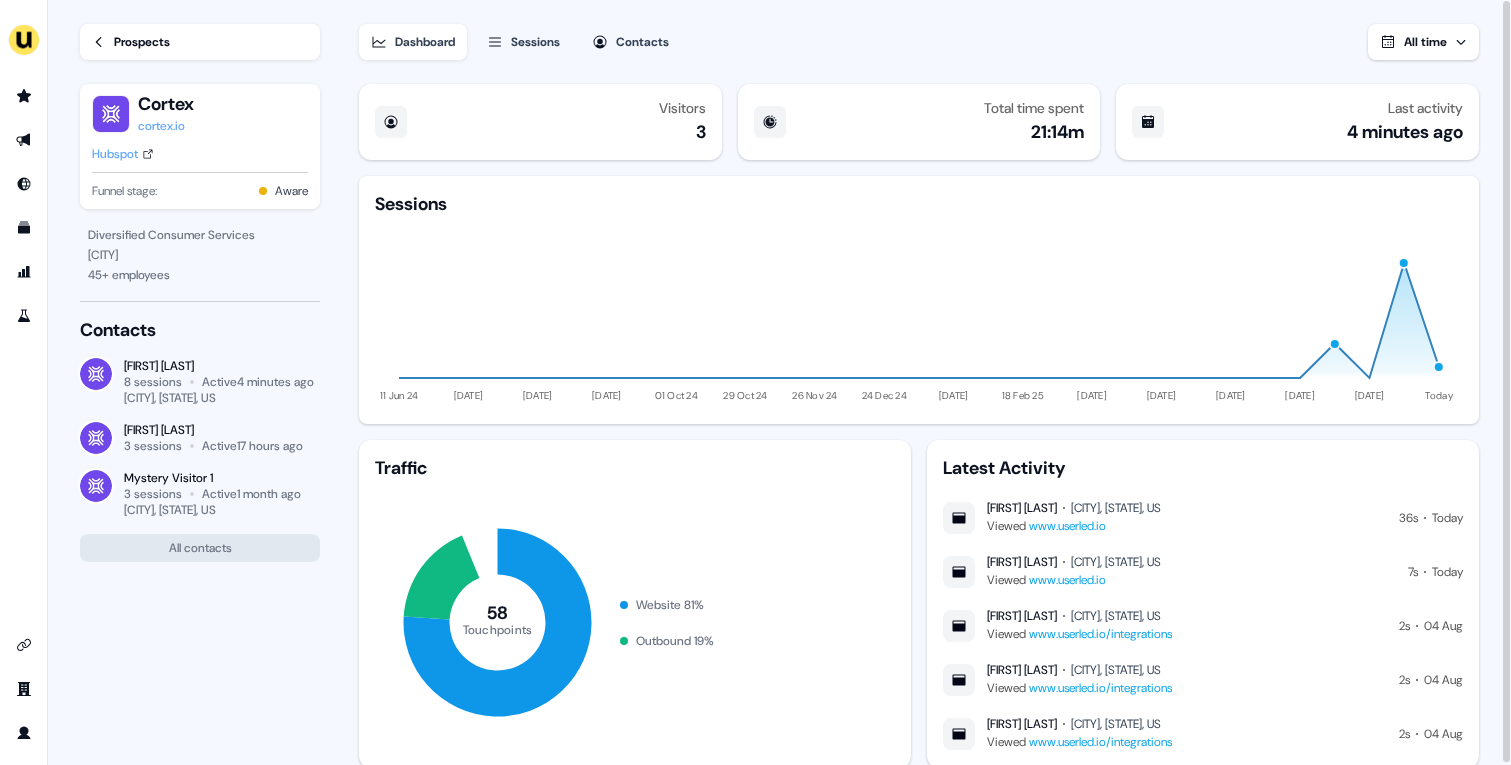 click on "Prospects" at bounding box center [142, 42] 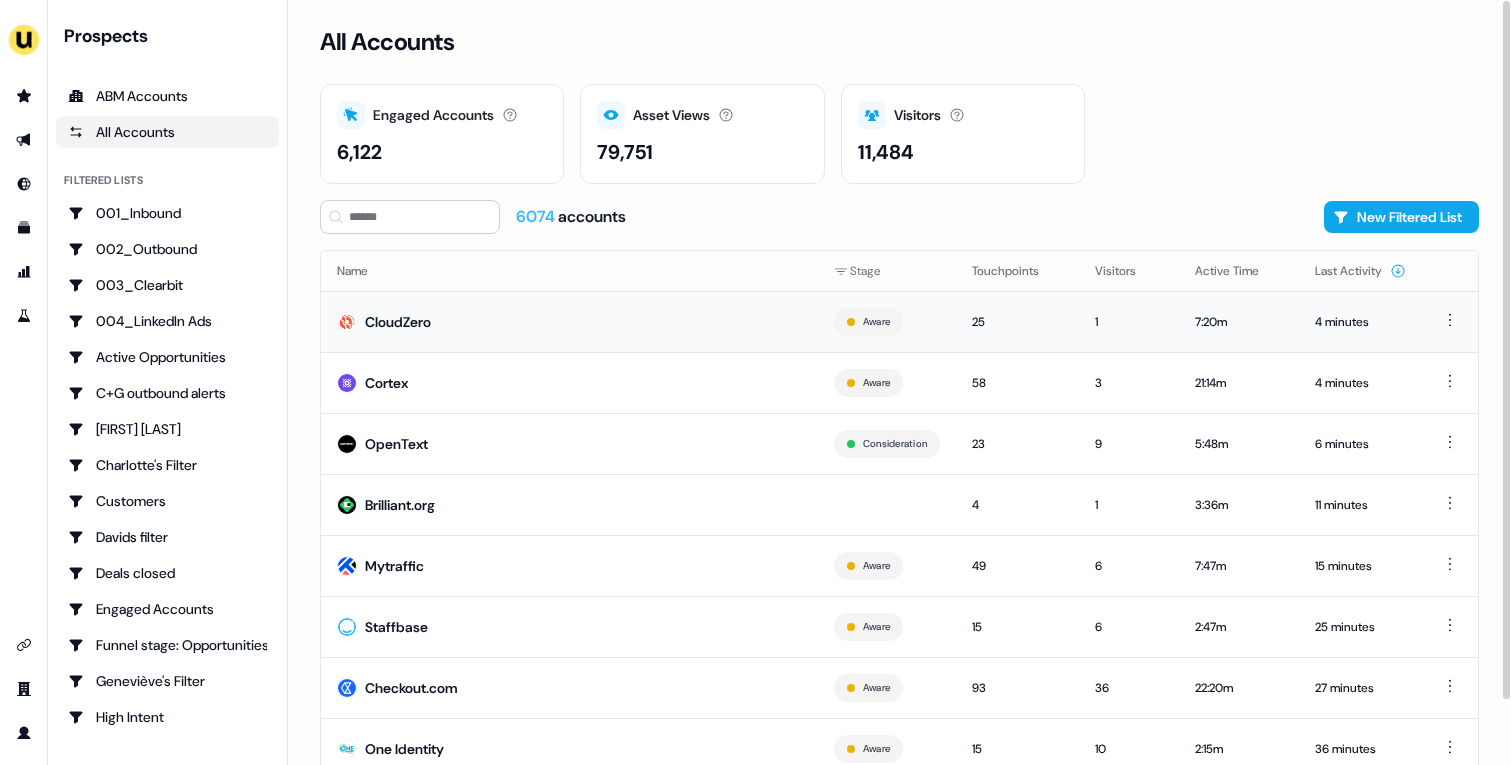 click on "CloudZero" at bounding box center (569, 321) 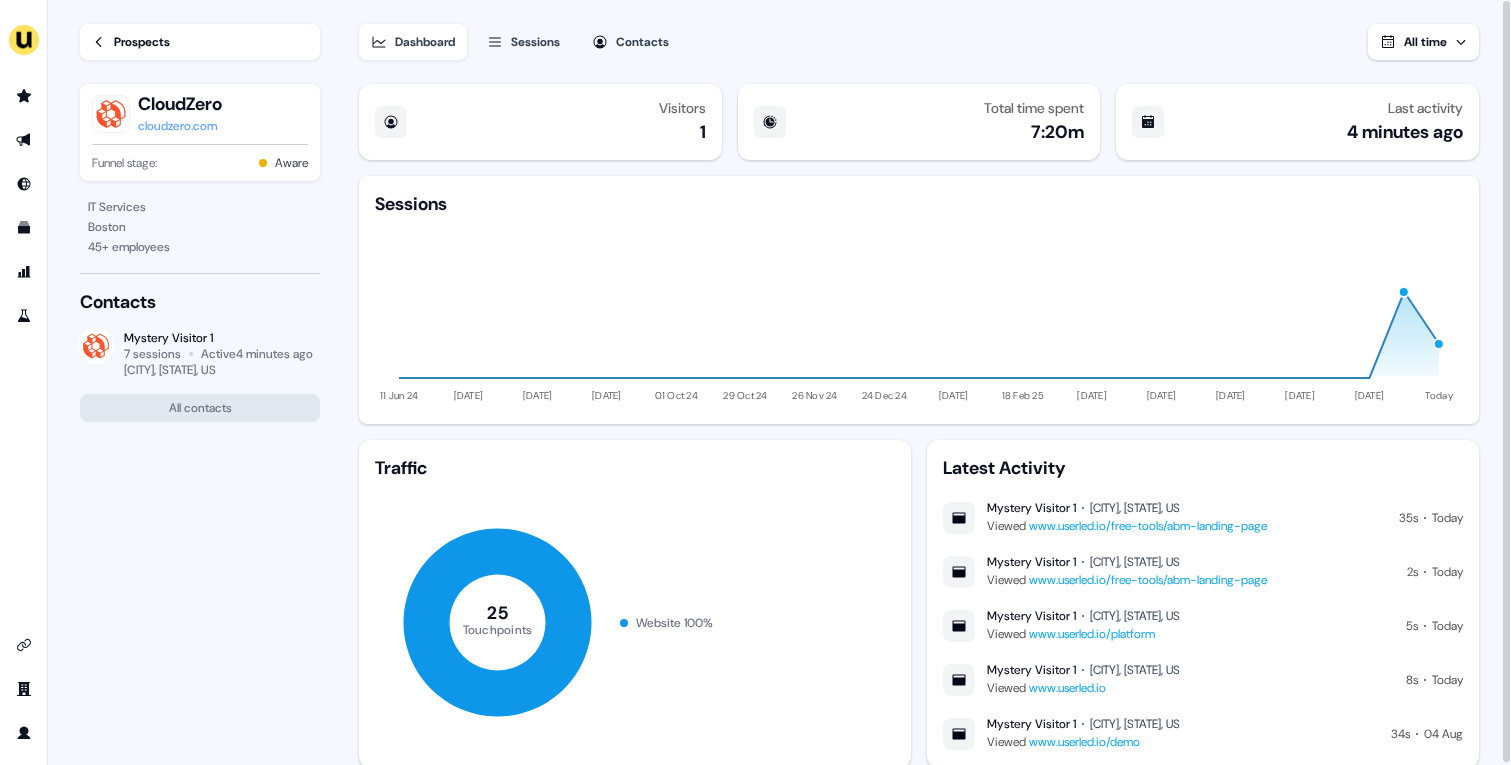 click on "cloudzero.com" at bounding box center [180, 126] 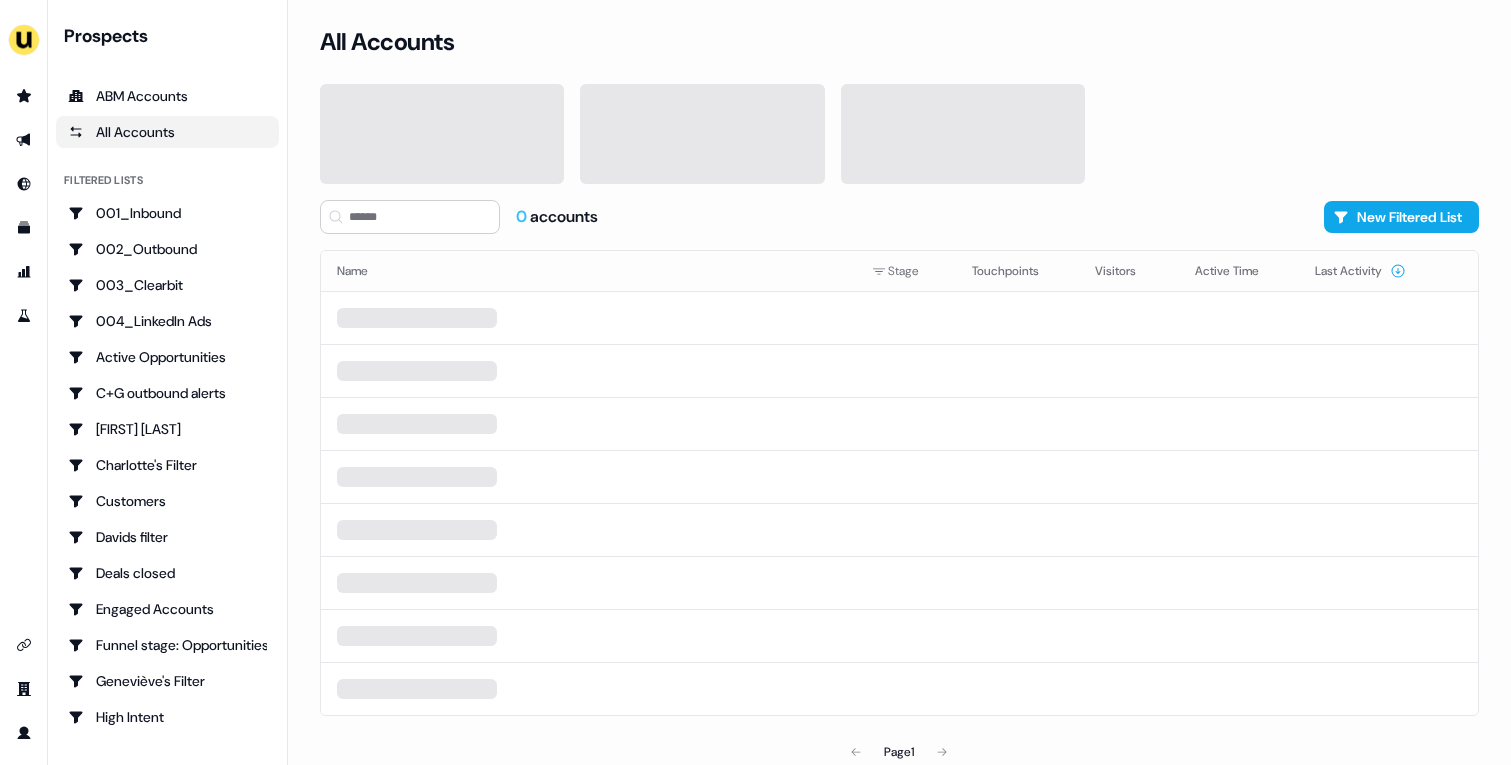 scroll, scrollTop: 0, scrollLeft: 0, axis: both 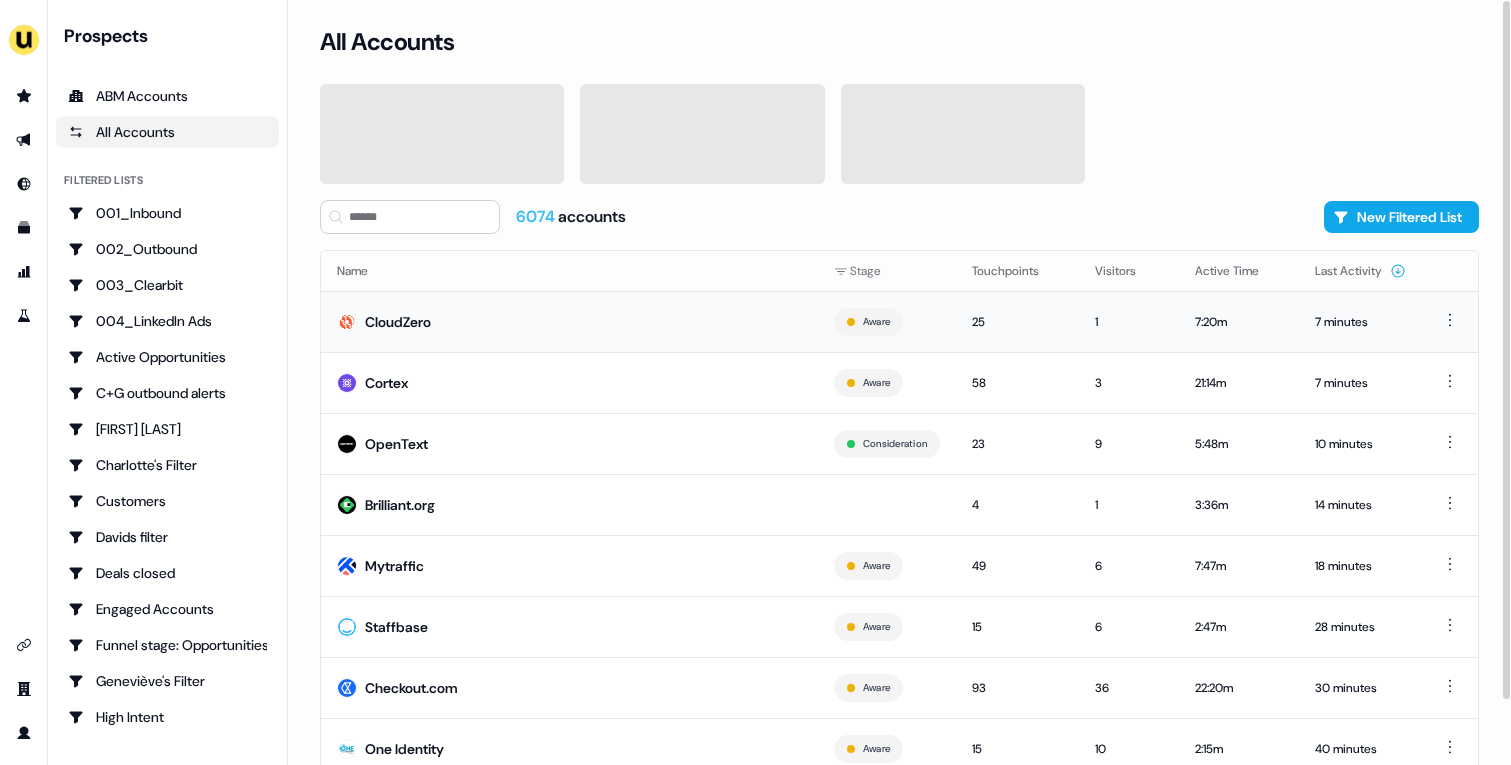 click on "CloudZero" at bounding box center [569, 321] 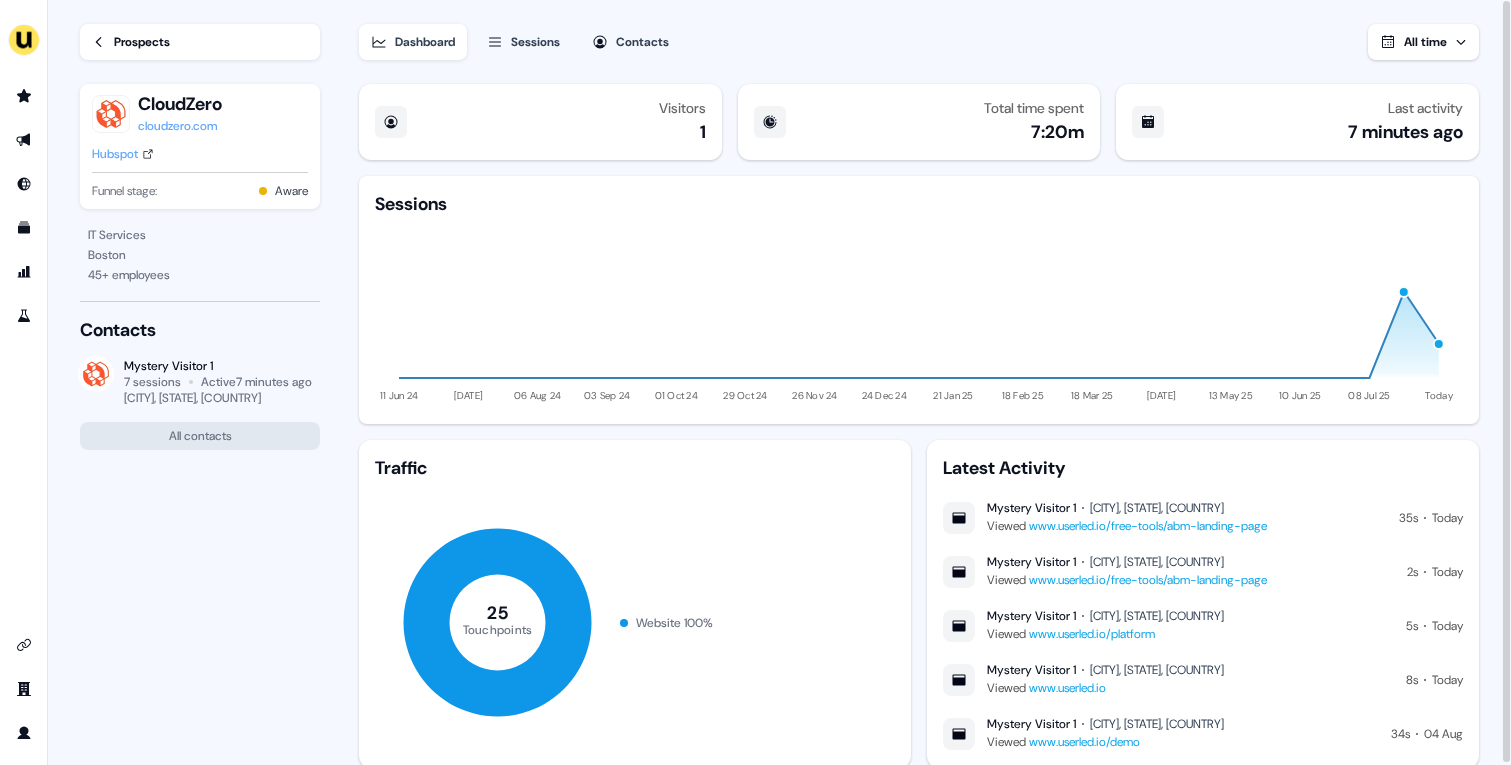 click on "Sessions" at bounding box center [535, 42] 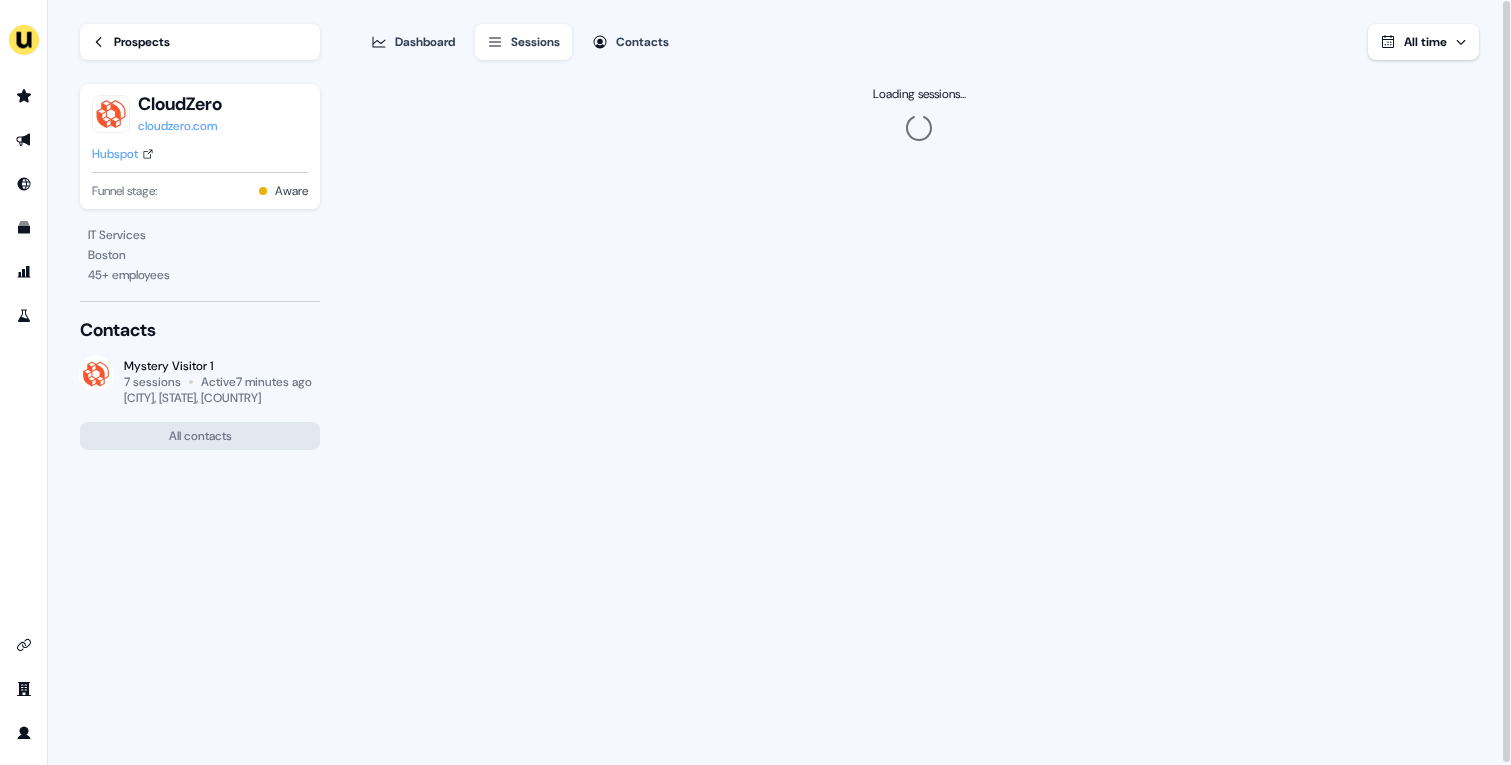 type 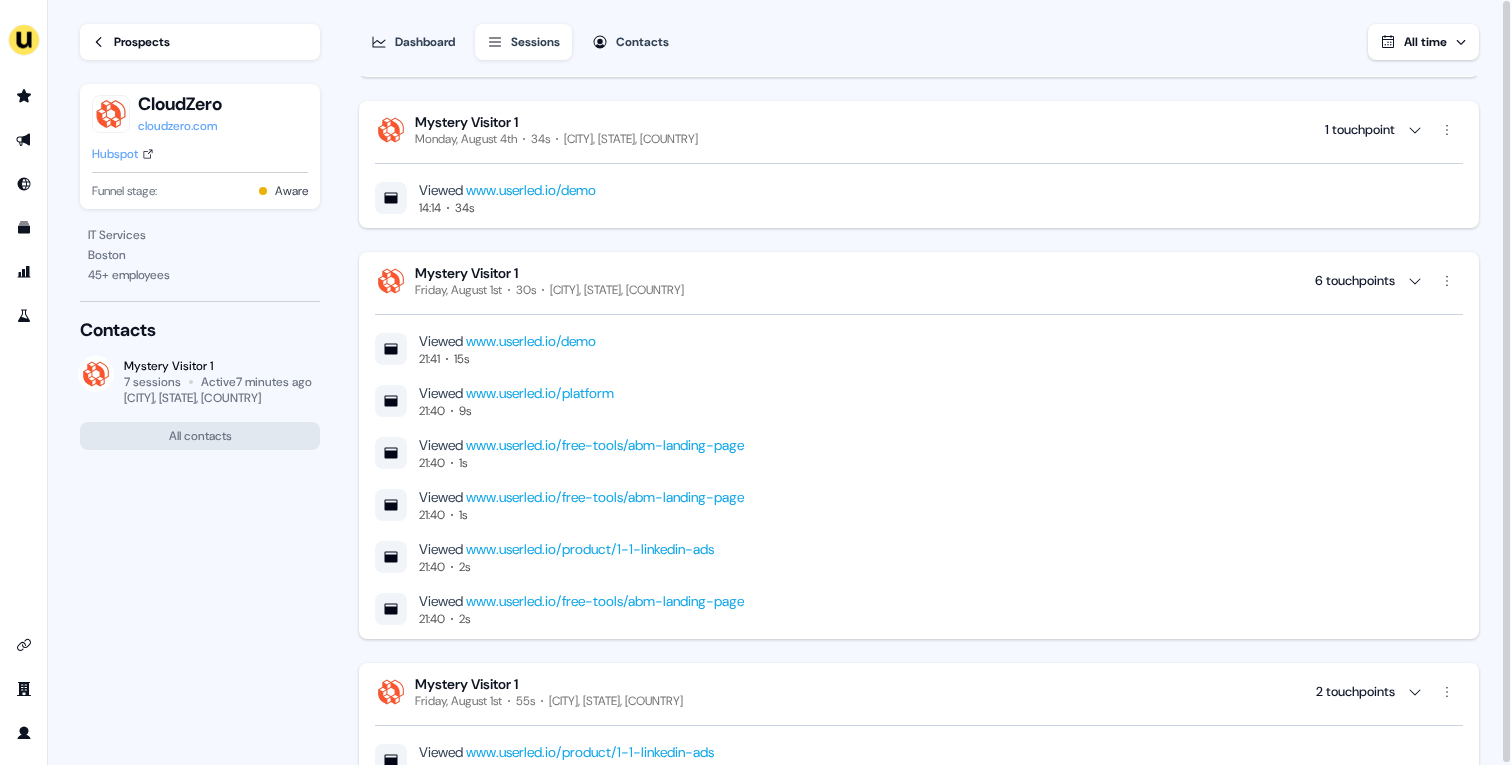 scroll, scrollTop: 0, scrollLeft: 0, axis: both 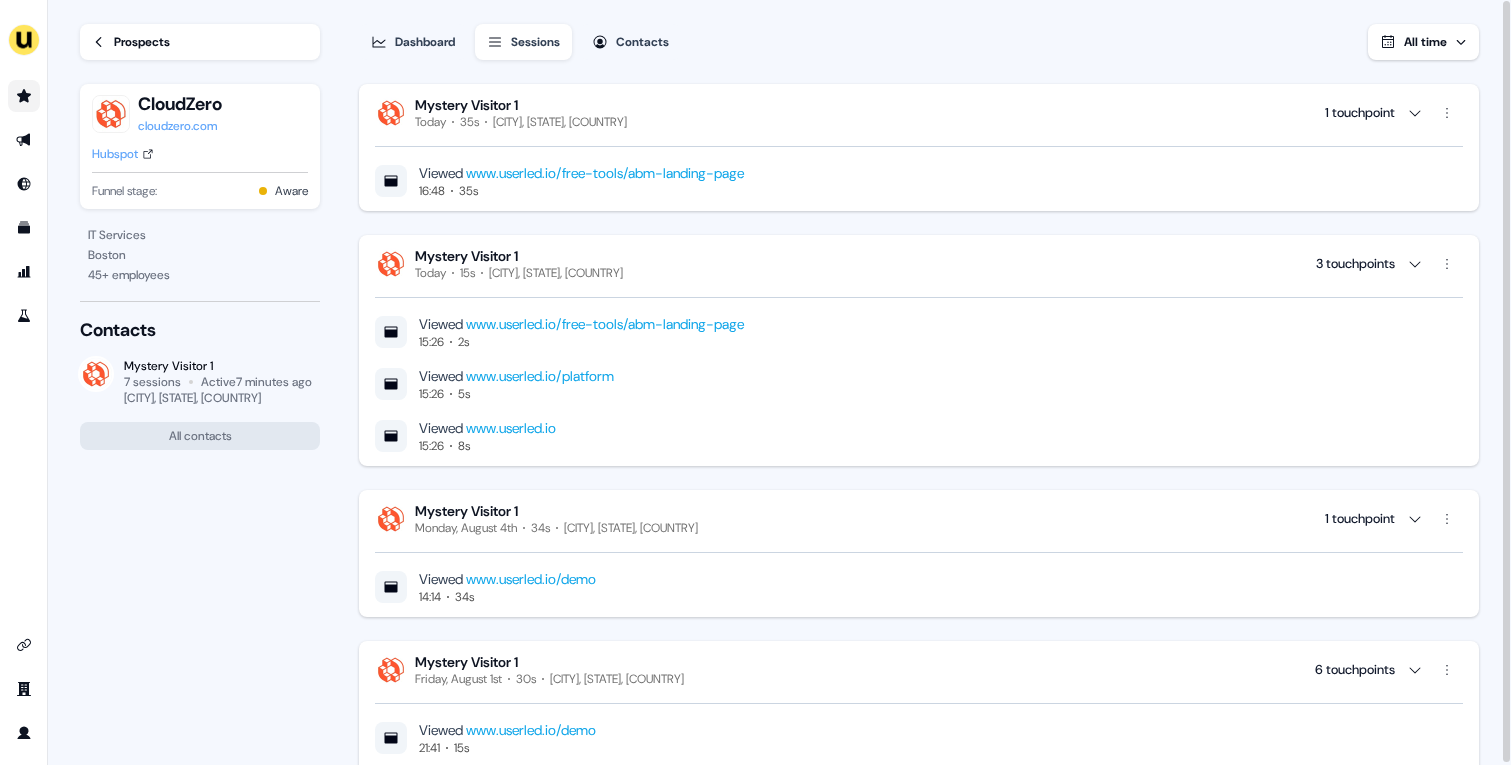 click at bounding box center [24, 96] 